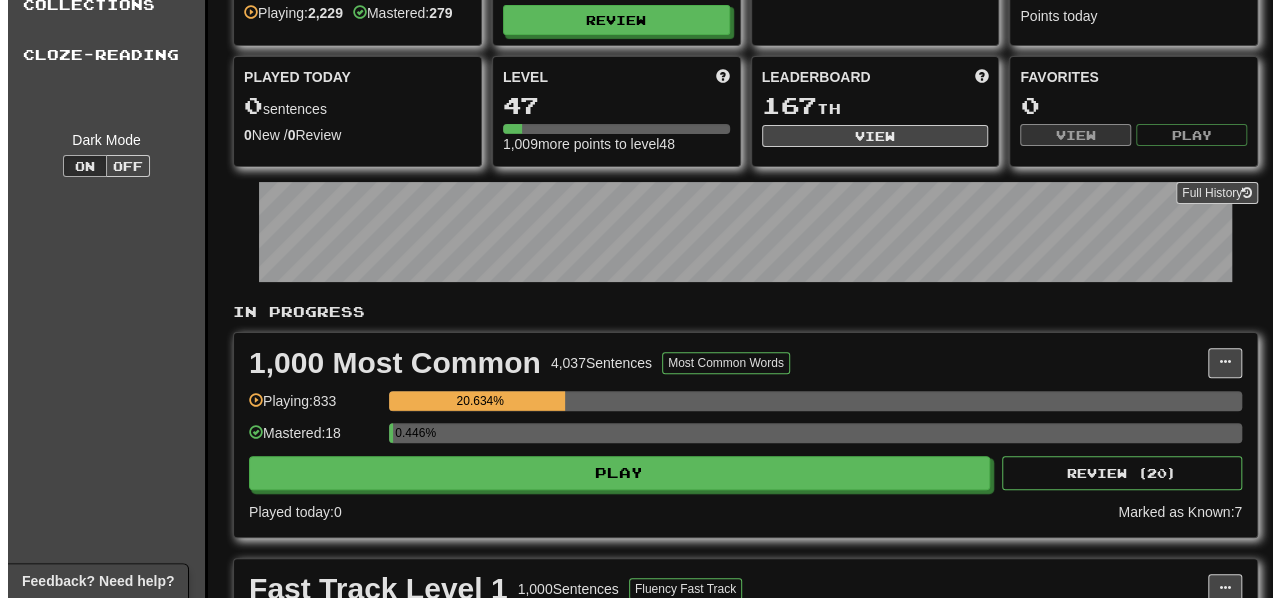 scroll, scrollTop: 300, scrollLeft: 0, axis: vertical 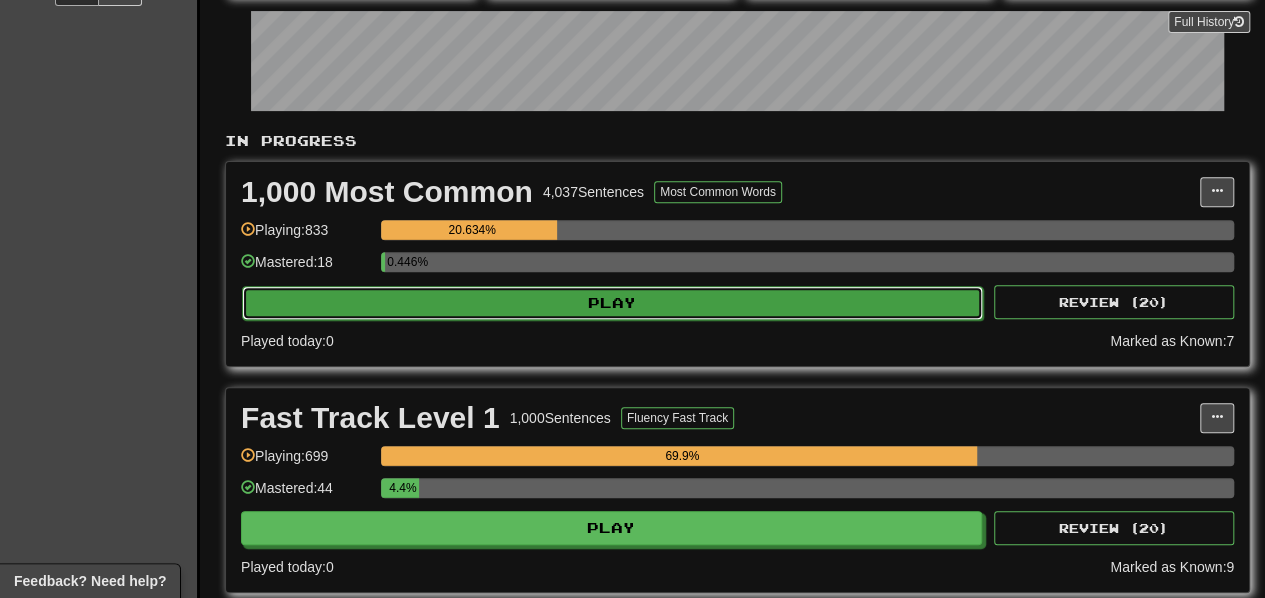 click on "Play" at bounding box center [612, 303] 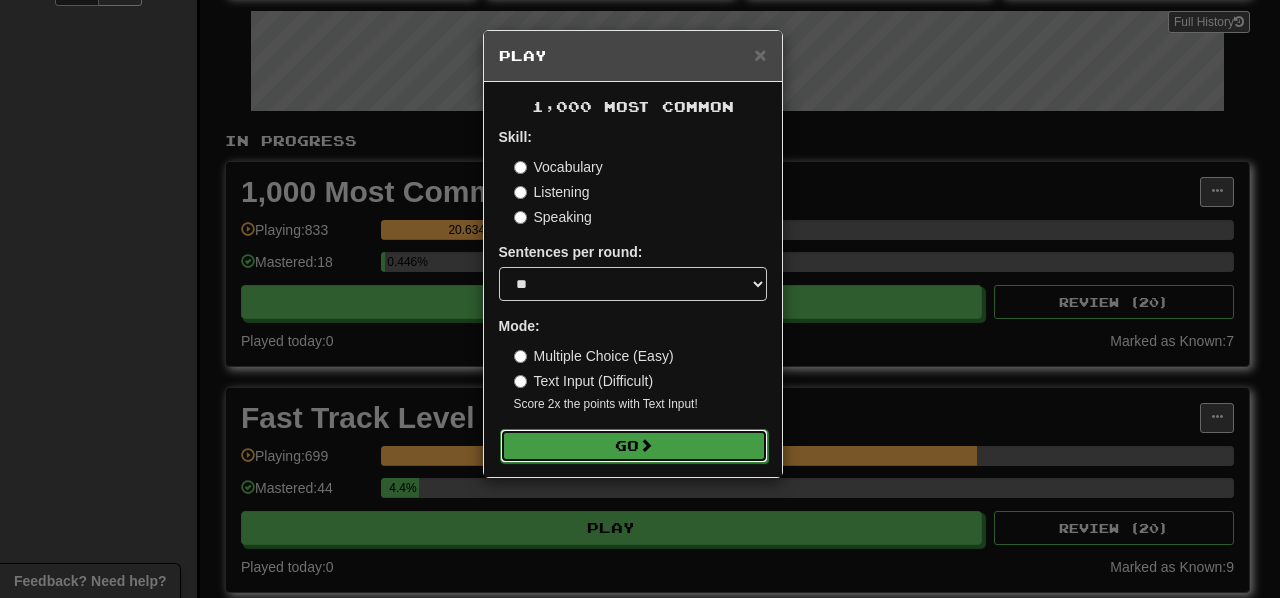 click on "Go" at bounding box center [634, 446] 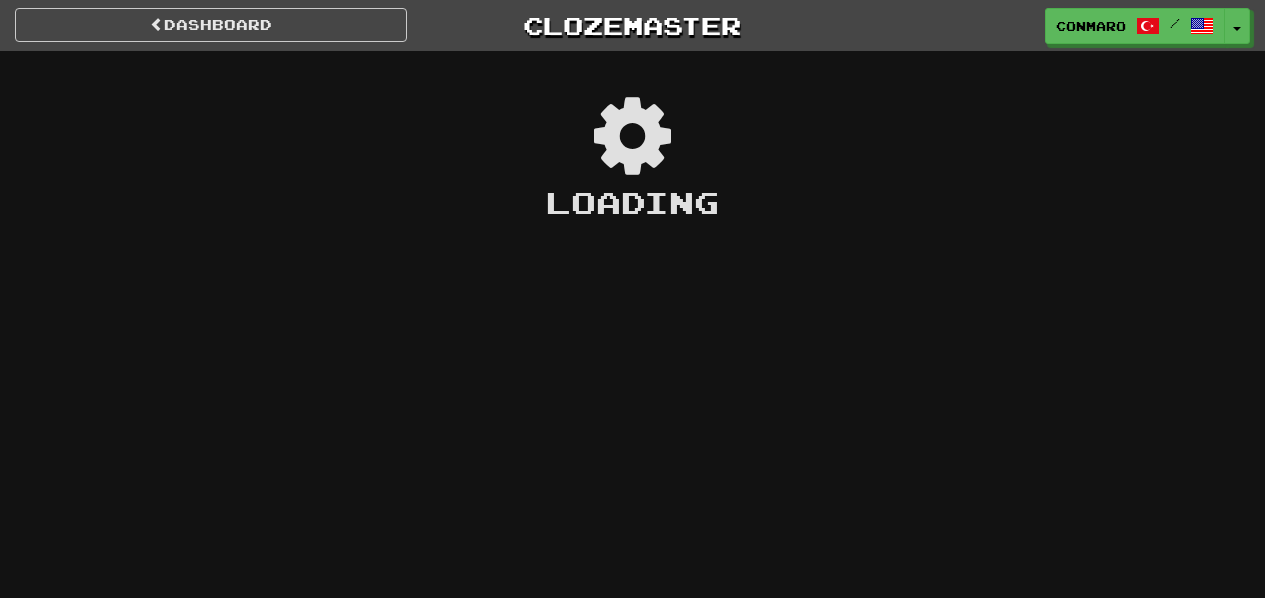 scroll, scrollTop: 0, scrollLeft: 0, axis: both 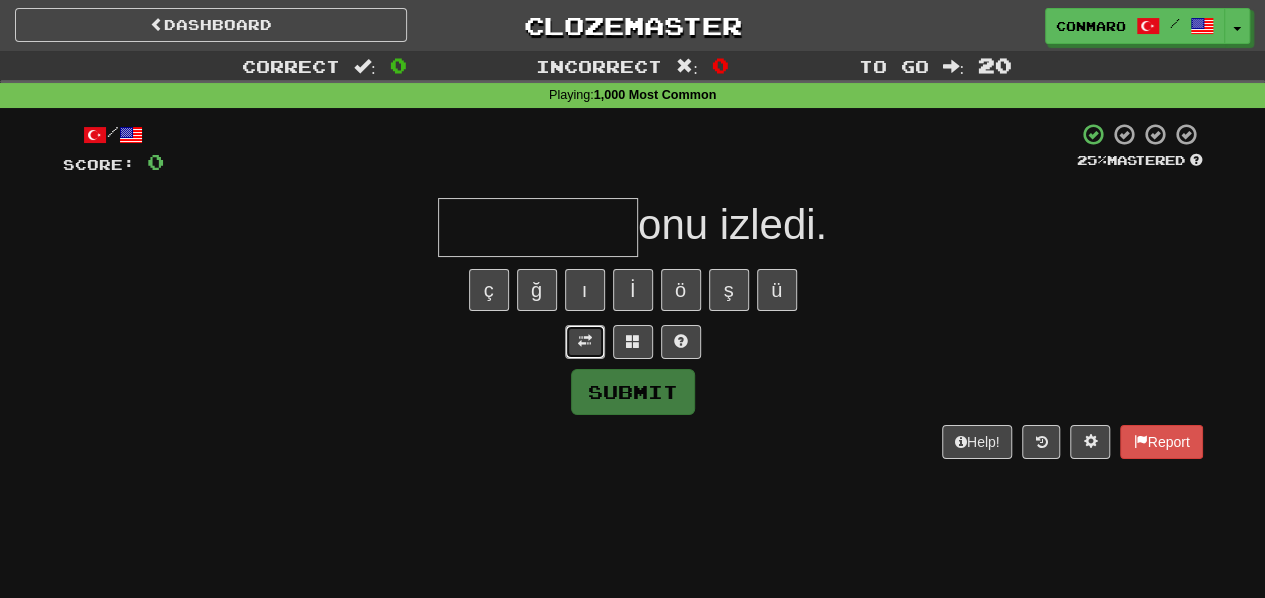 click at bounding box center [585, 341] 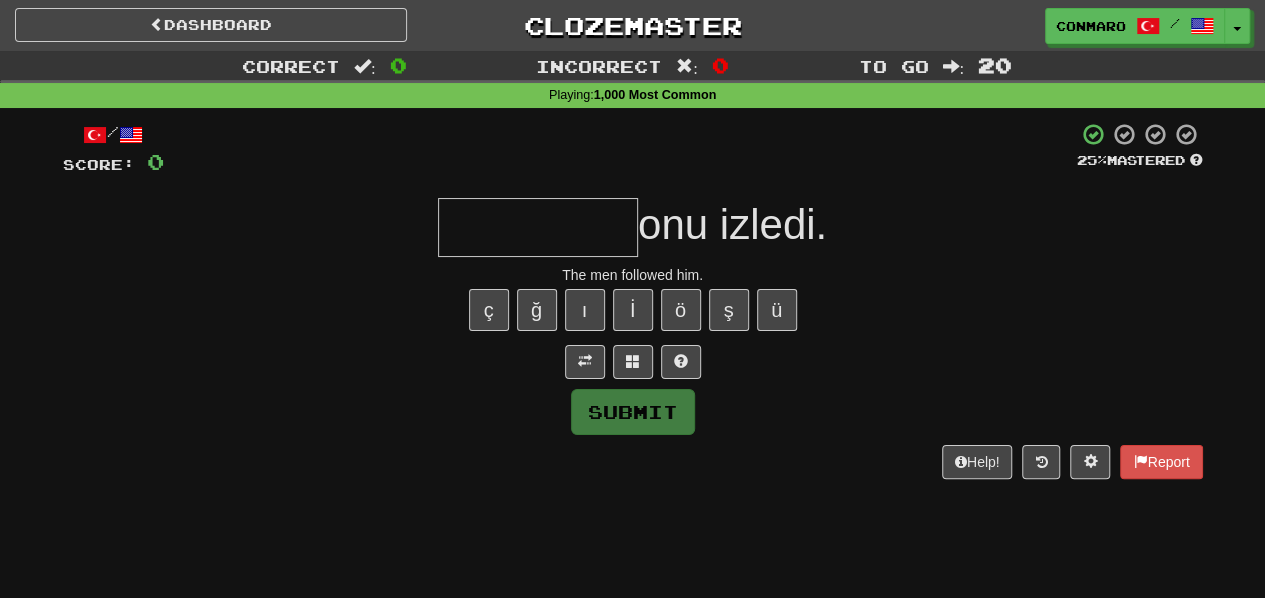 click at bounding box center [538, 227] 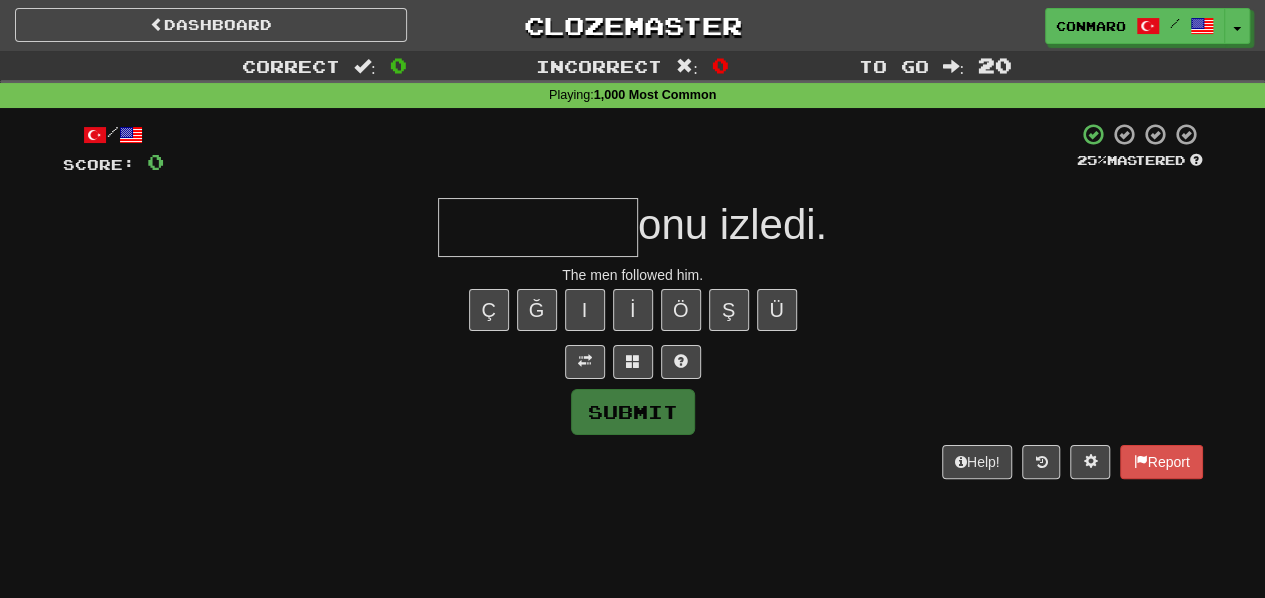 type on "*" 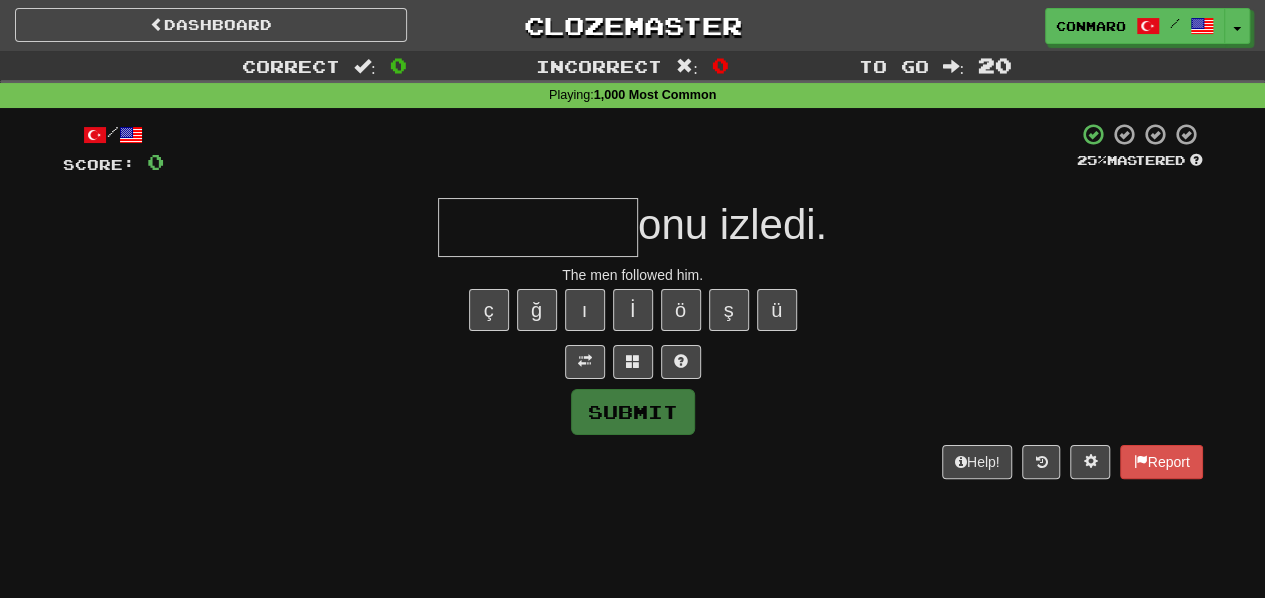 type on "*" 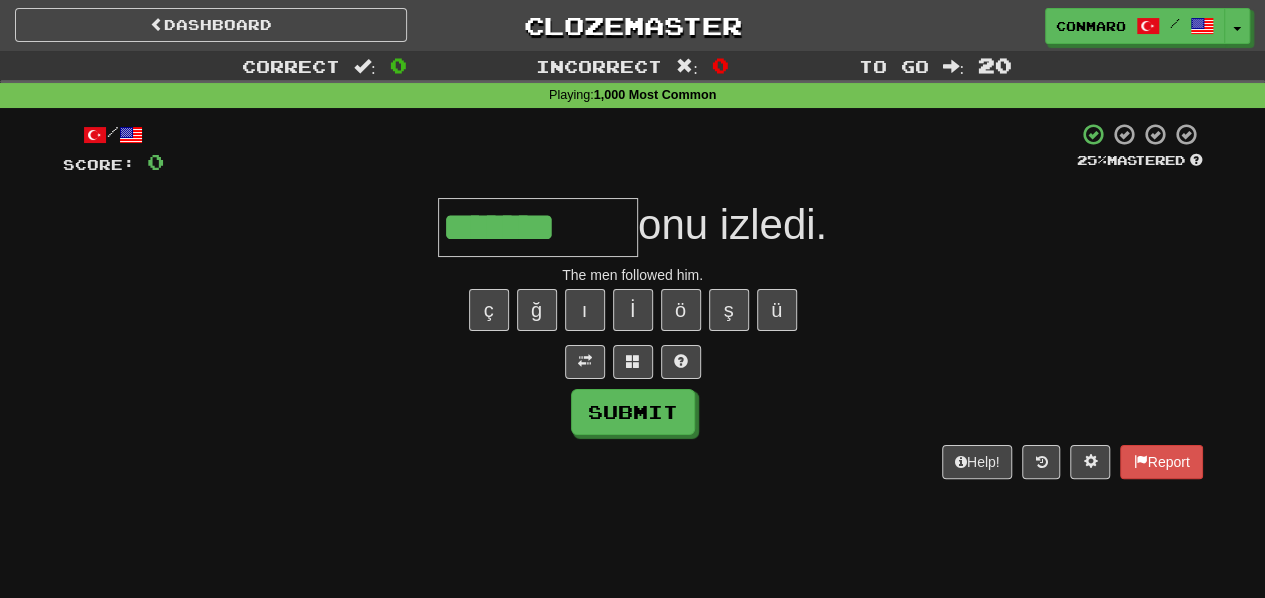 type on "*******" 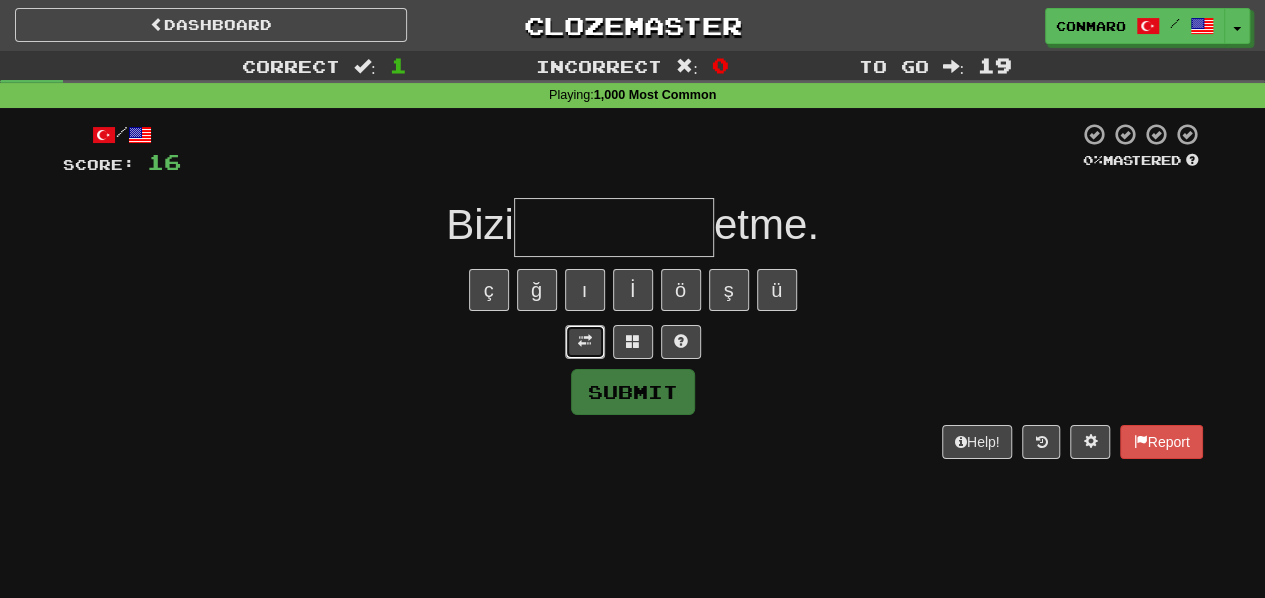 click at bounding box center [585, 342] 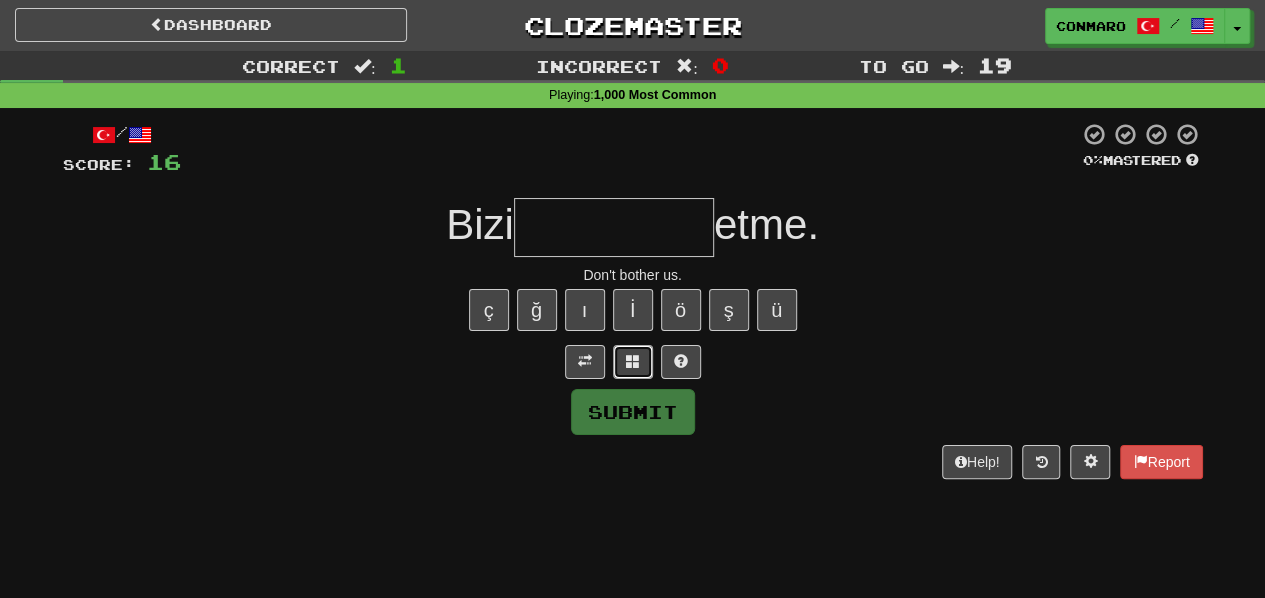 click at bounding box center (633, 361) 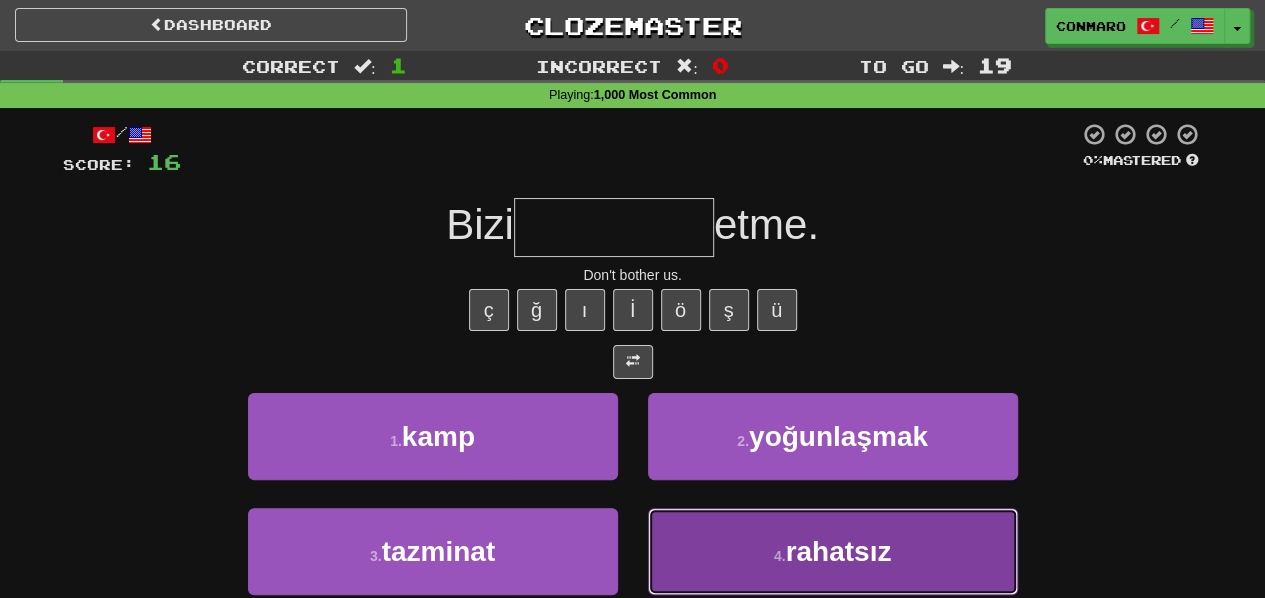 click on "4 .  rahatsız" at bounding box center (833, 551) 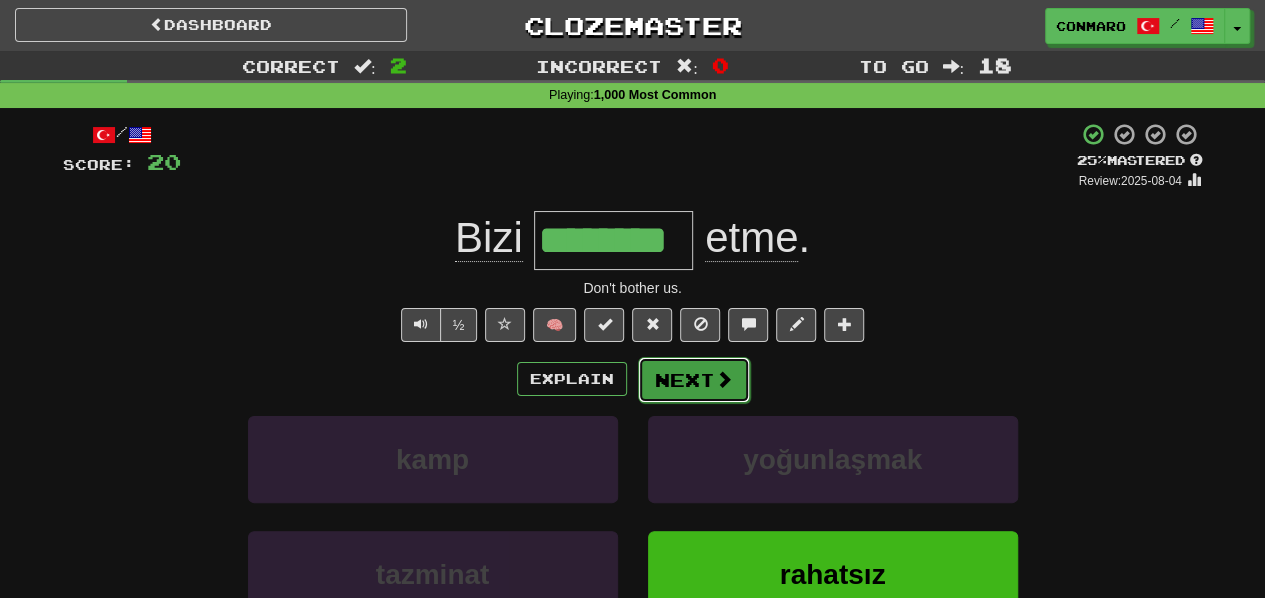 click on "Next" at bounding box center [694, 380] 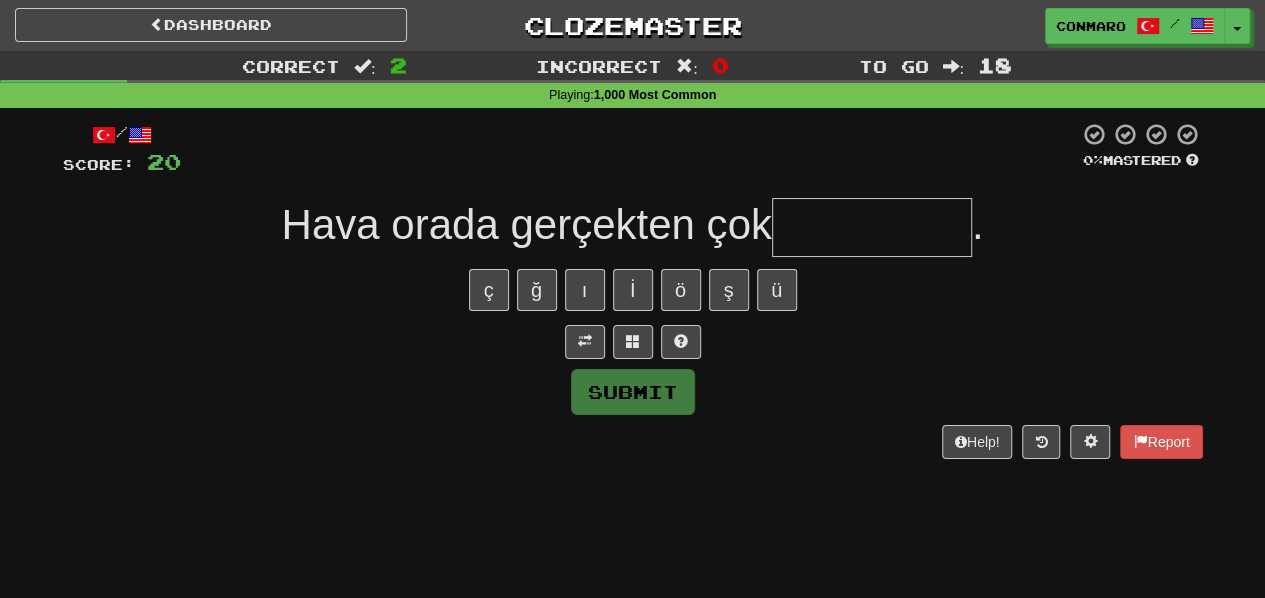 click at bounding box center (872, 227) 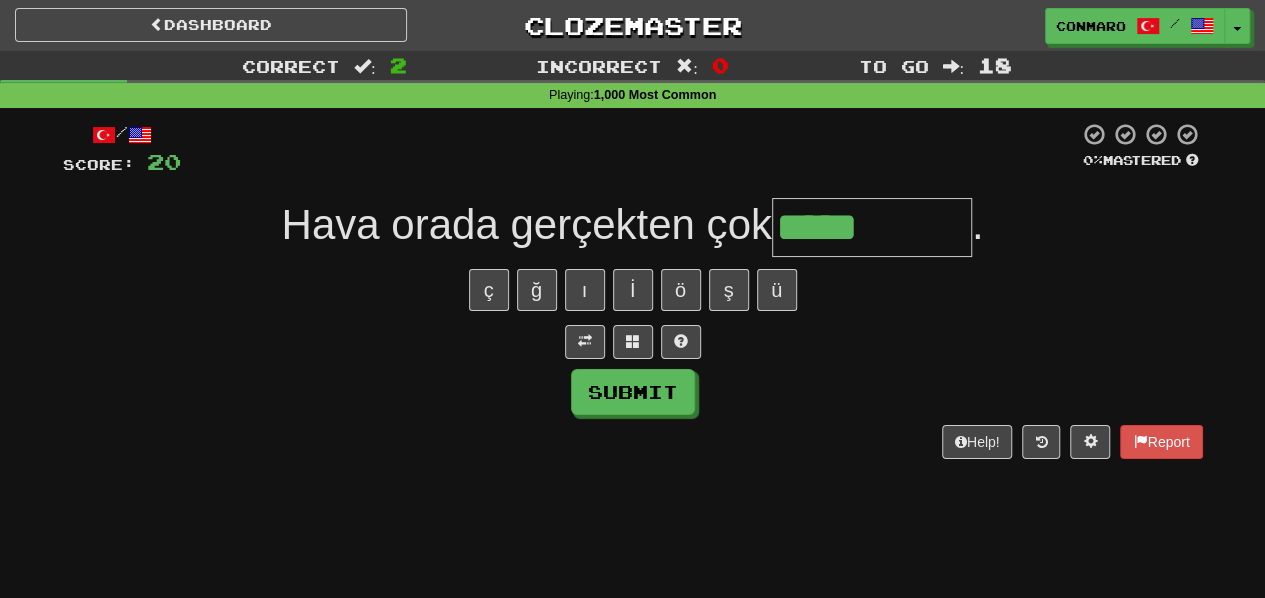 type on "*****" 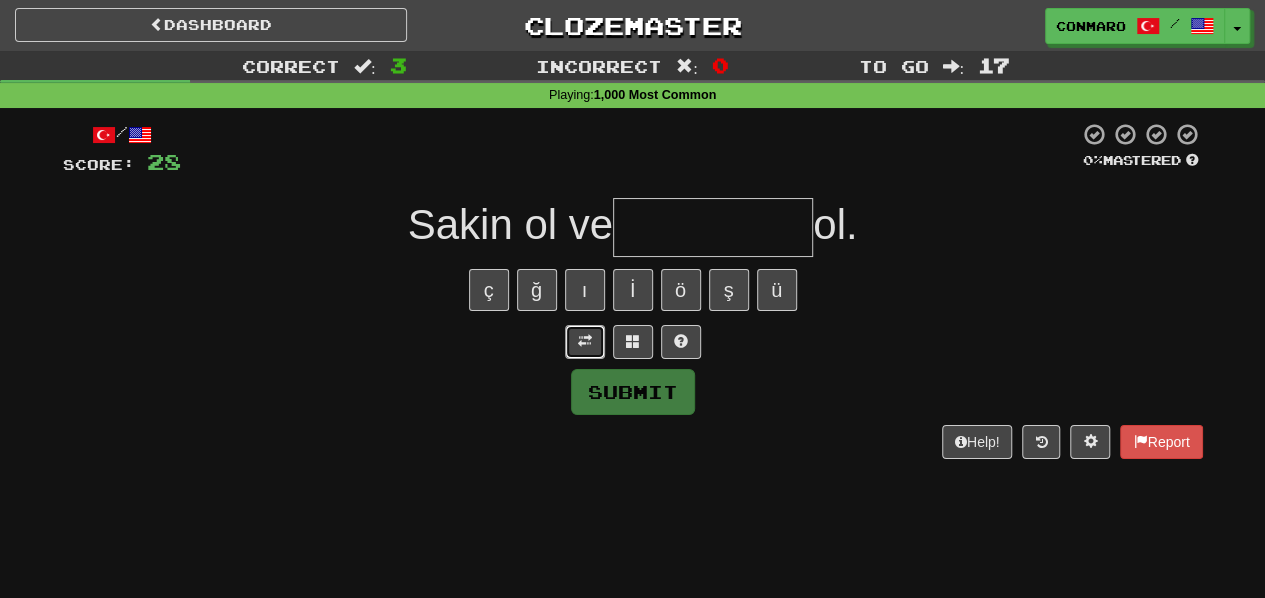 click at bounding box center [585, 341] 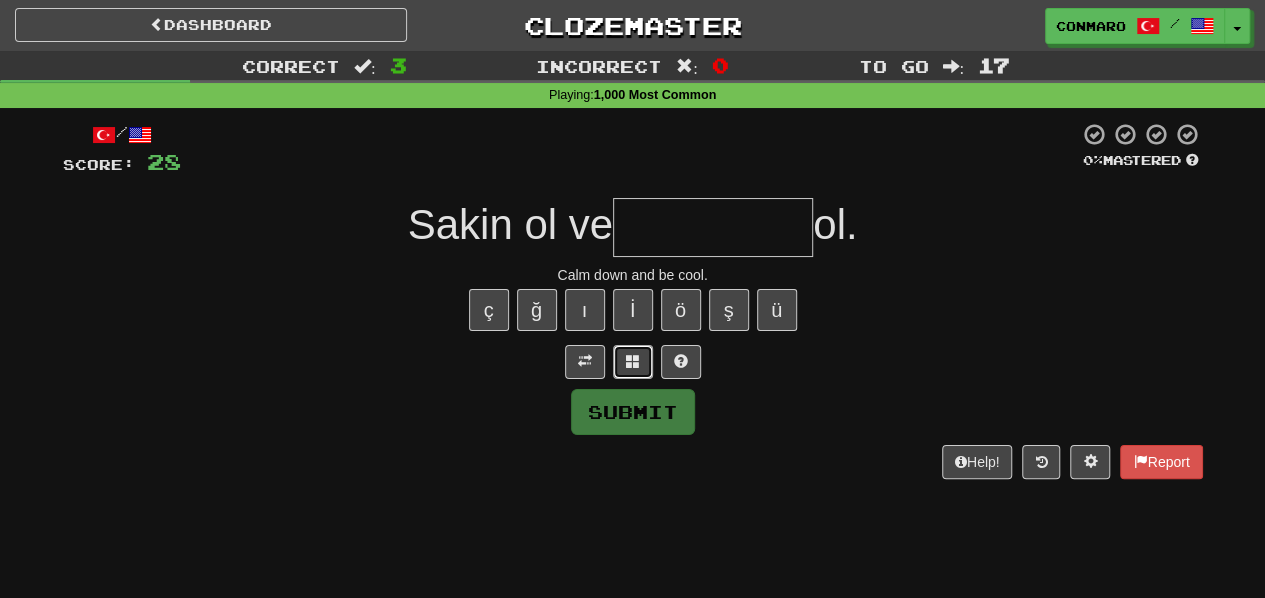 click at bounding box center (633, 361) 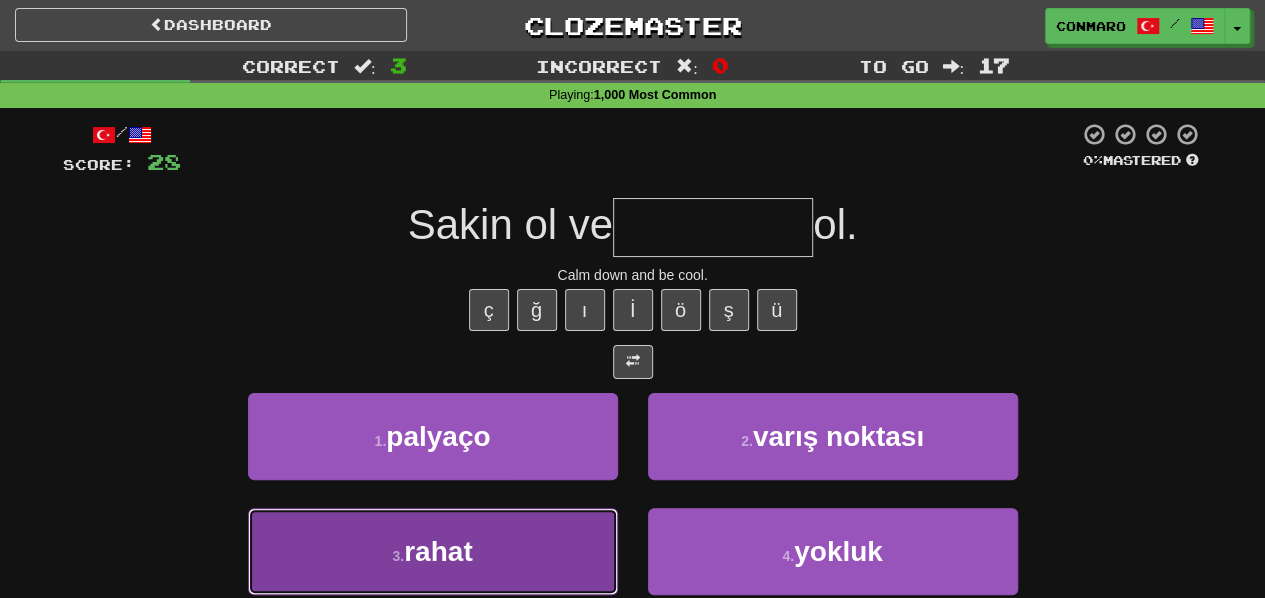 click on "3 .  rahat" at bounding box center (433, 551) 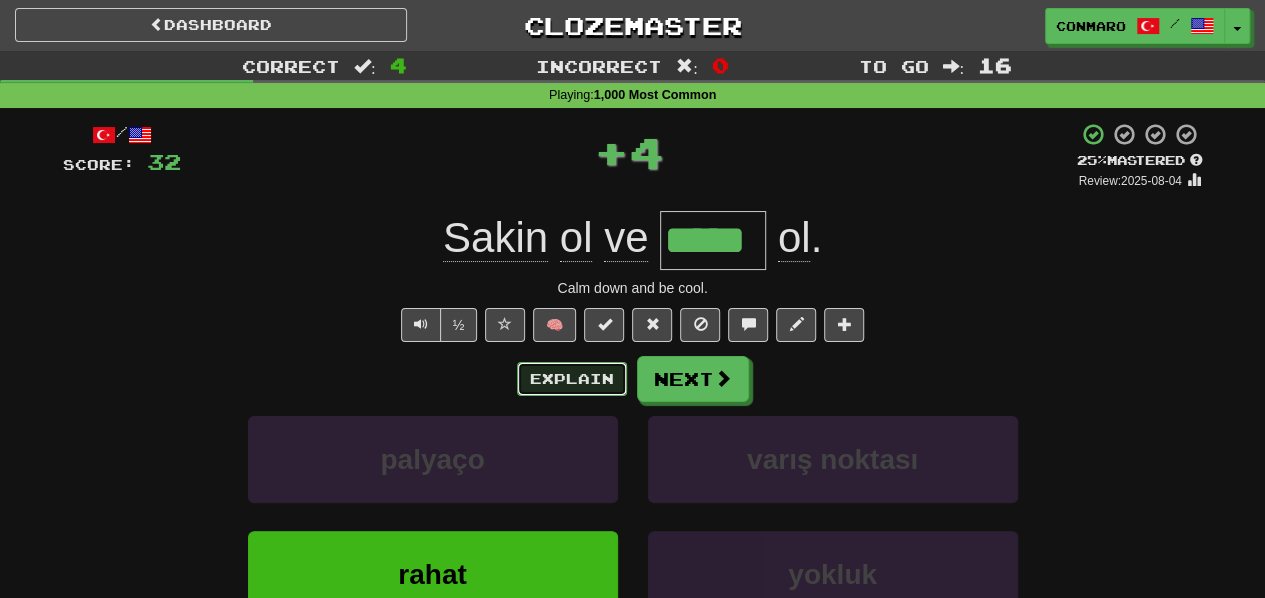 click on "Explain" at bounding box center [572, 379] 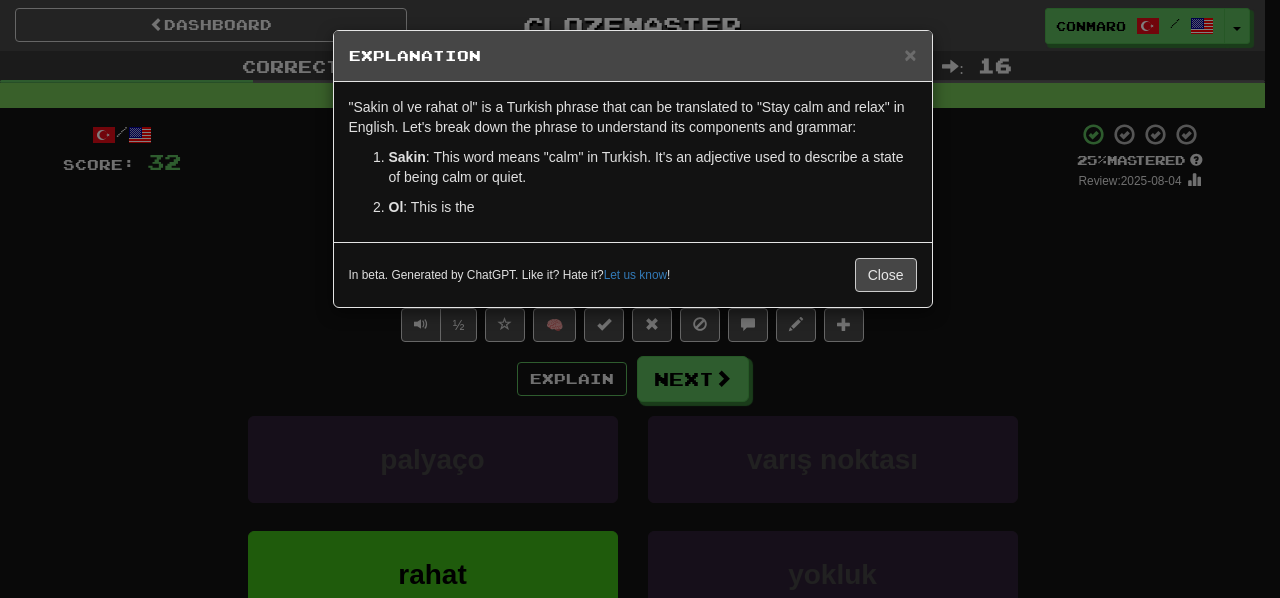 click on "× Explanation "Sakin ol ve rahat ol" is a Turkish phrase that can be translated to "Stay calm and relax" in English. Let's break down the phrase to understand its components and grammar:
Sakin : This word means "calm" in Turkish. It's an adjective used to describe a state of being calm or quiet.
Ol : This is the
In beta. Generated by ChatGPT. Like it? Hate it?  Let us know ! Close" at bounding box center [633, 169] 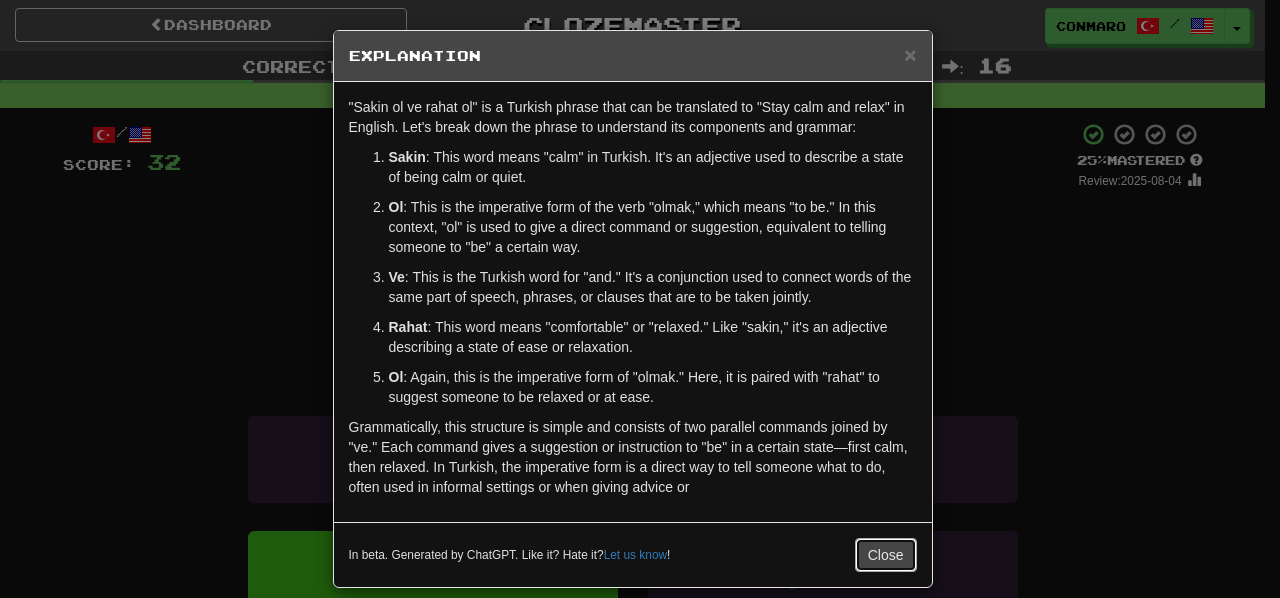click on "Close" at bounding box center (886, 555) 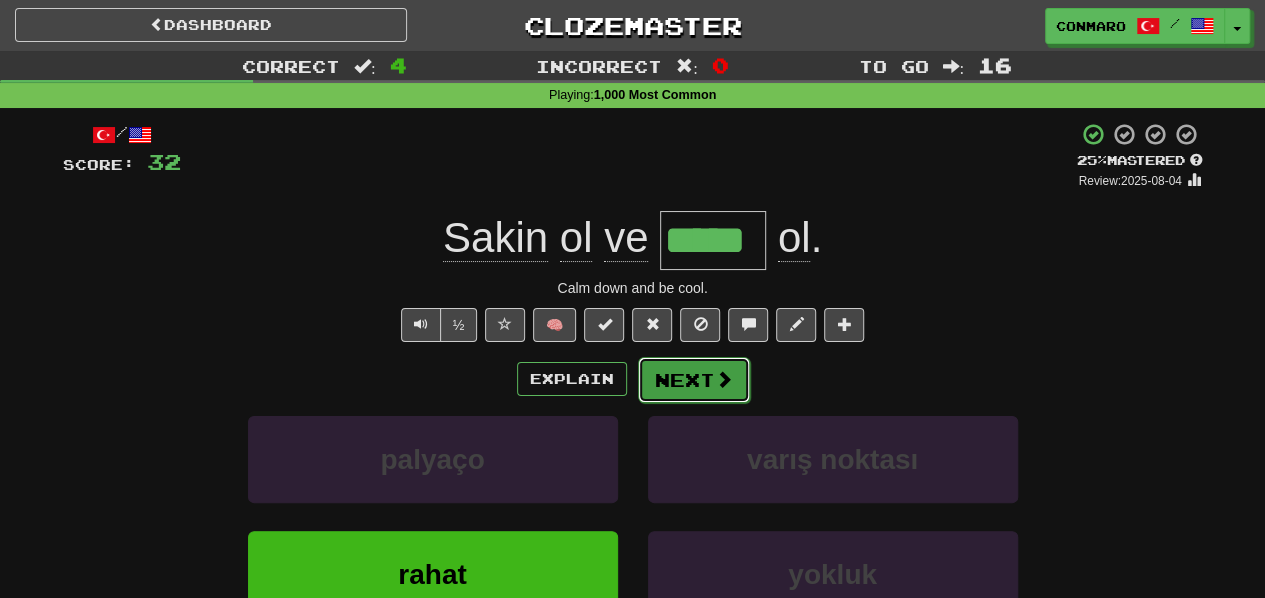 click on "Next" at bounding box center (694, 380) 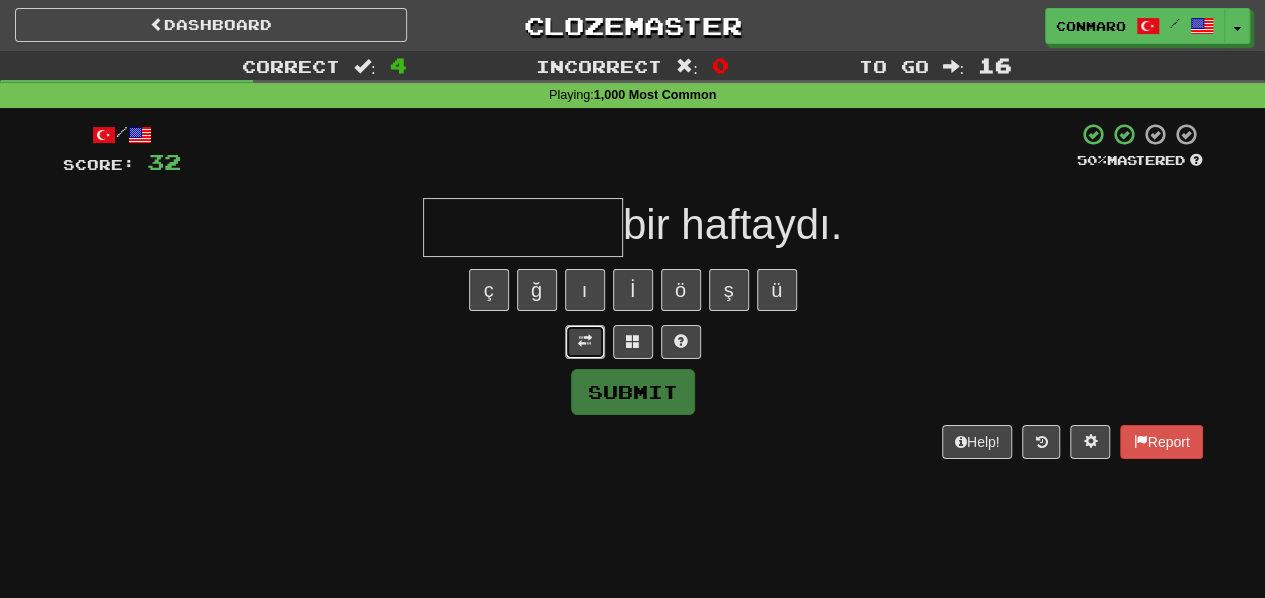 click at bounding box center [585, 342] 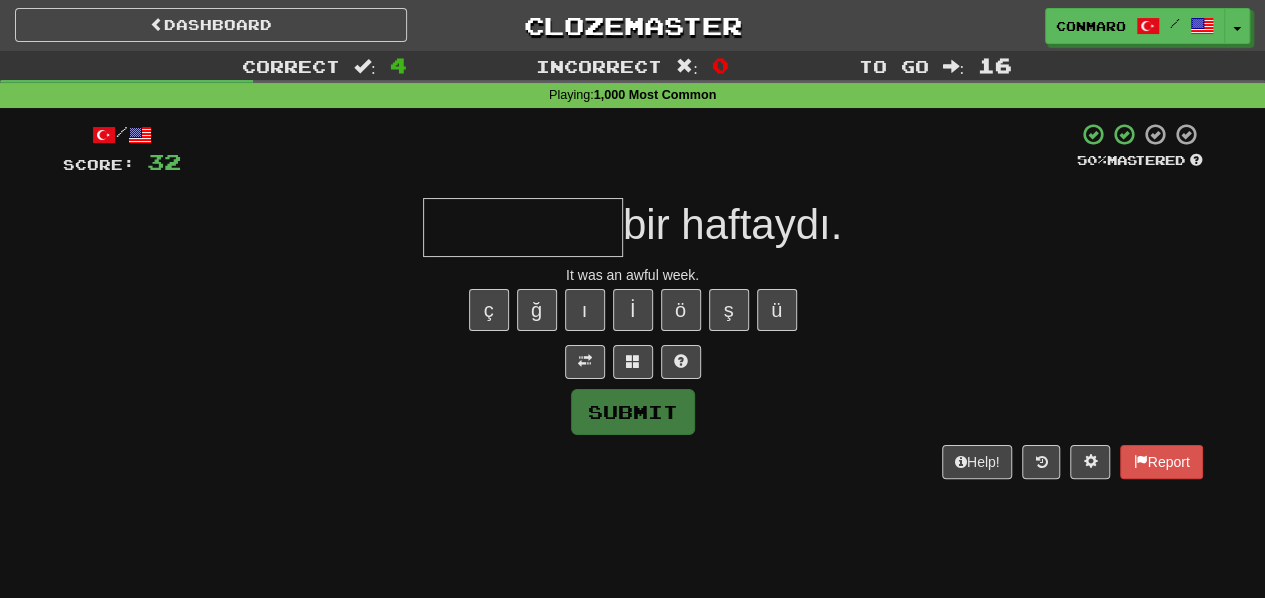 click at bounding box center (523, 227) 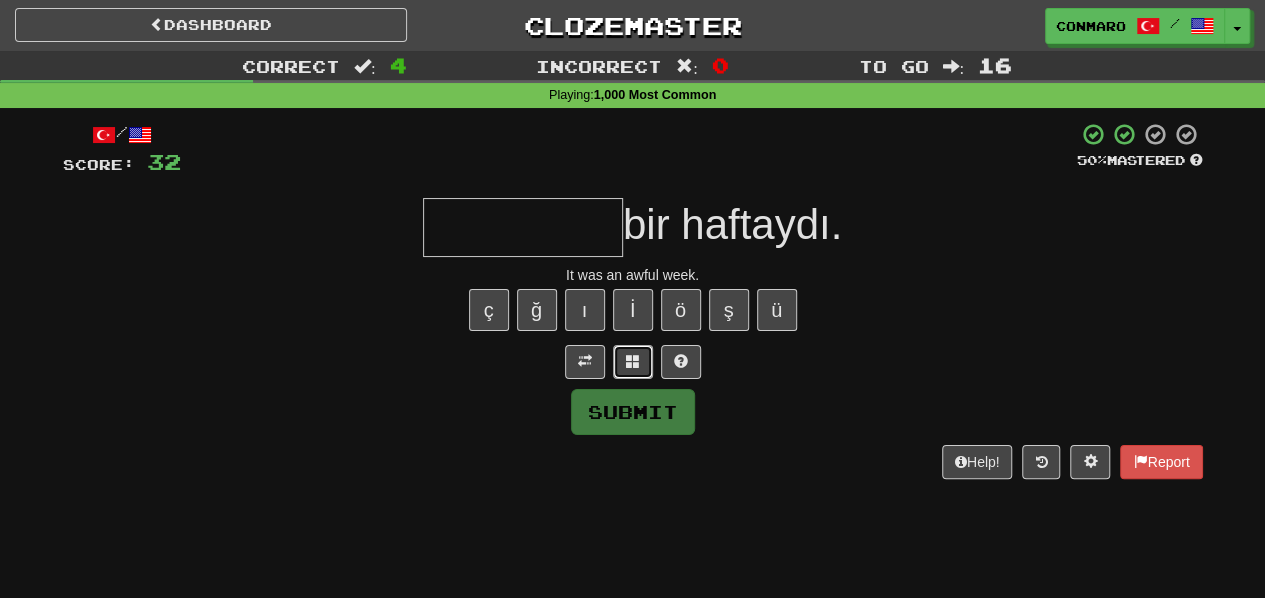 click at bounding box center (633, 362) 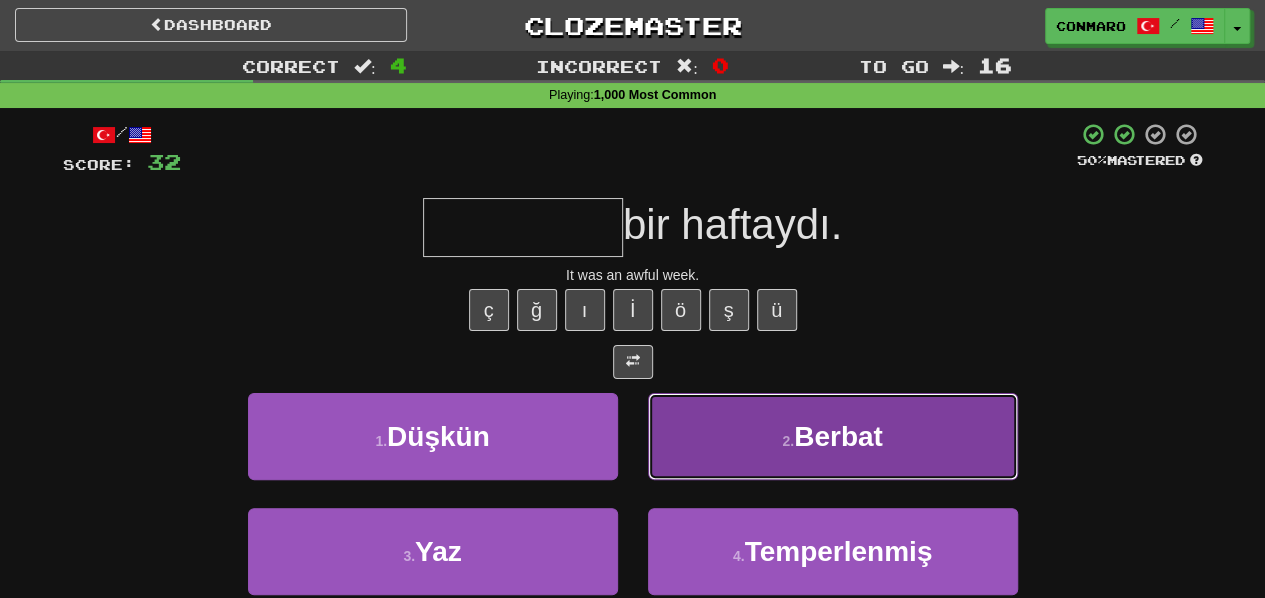 click on "Berbat" at bounding box center (838, 436) 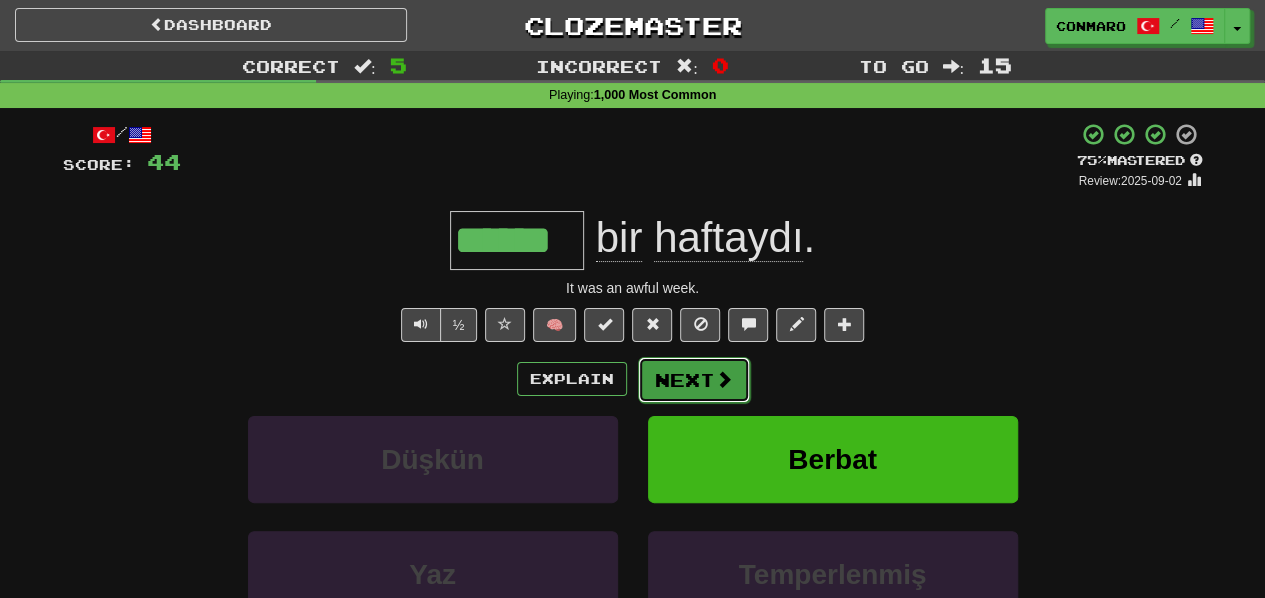 click on "Next" at bounding box center [694, 380] 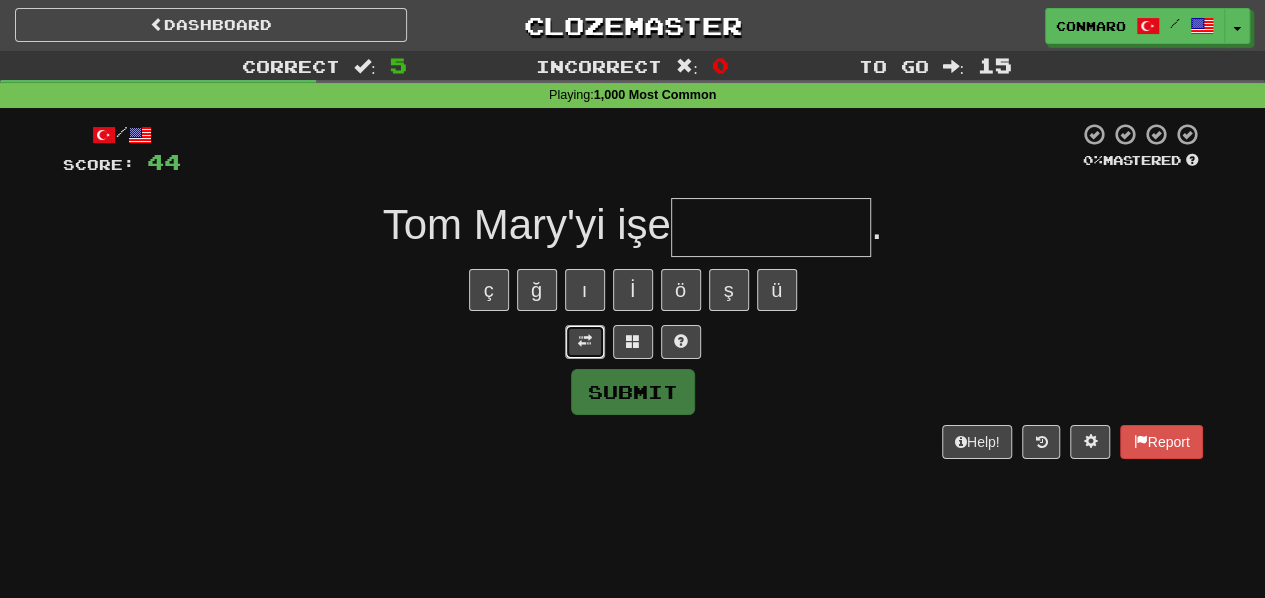 click at bounding box center [585, 342] 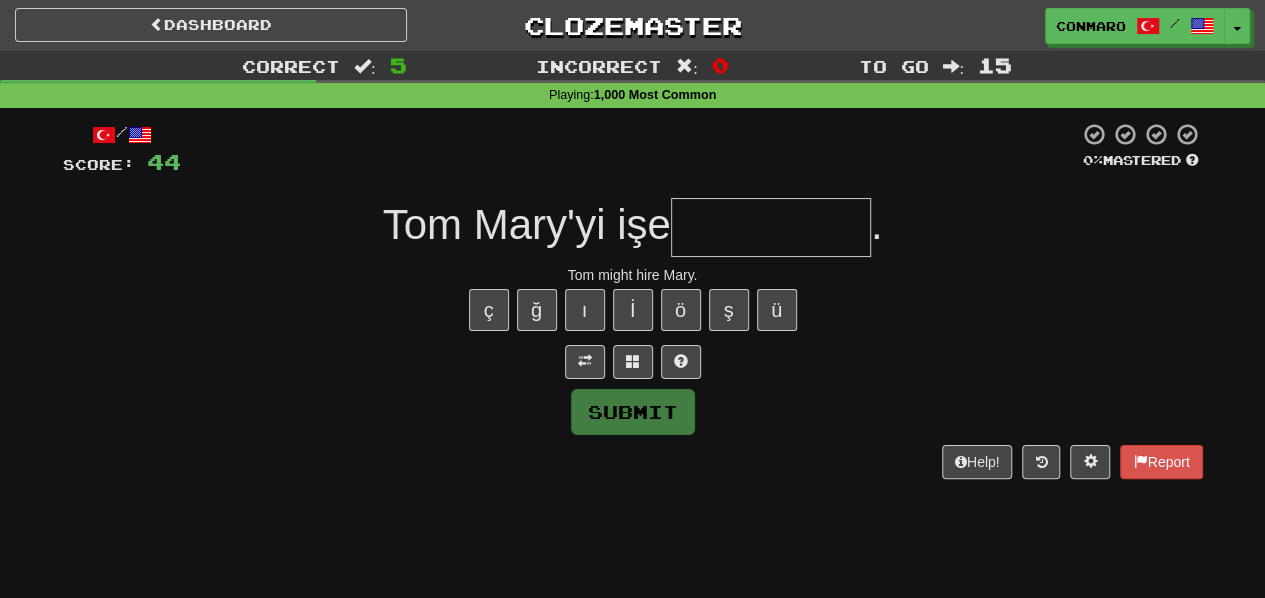 click at bounding box center [771, 227] 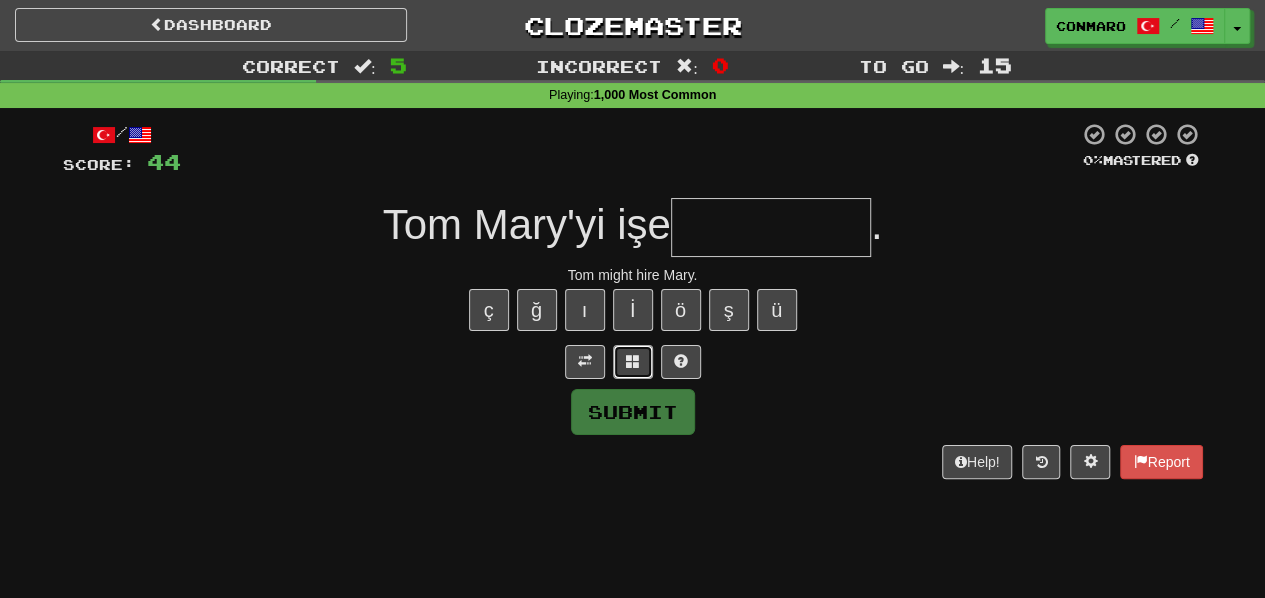 click at bounding box center (633, 361) 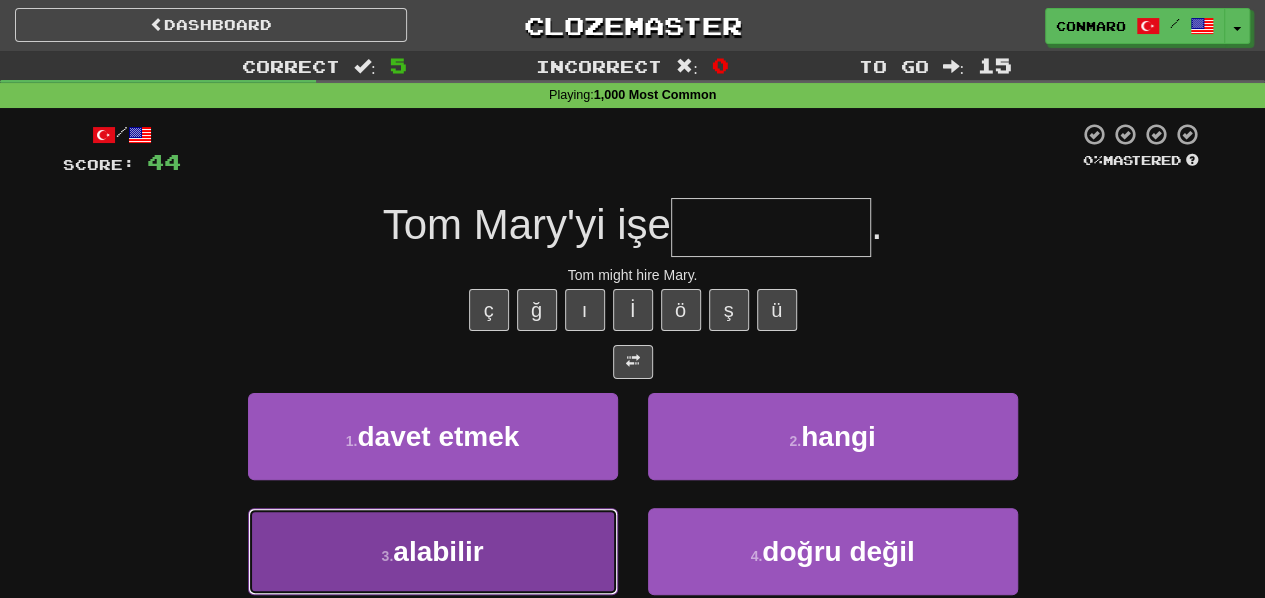 click on "3 .  alabilir" at bounding box center [433, 551] 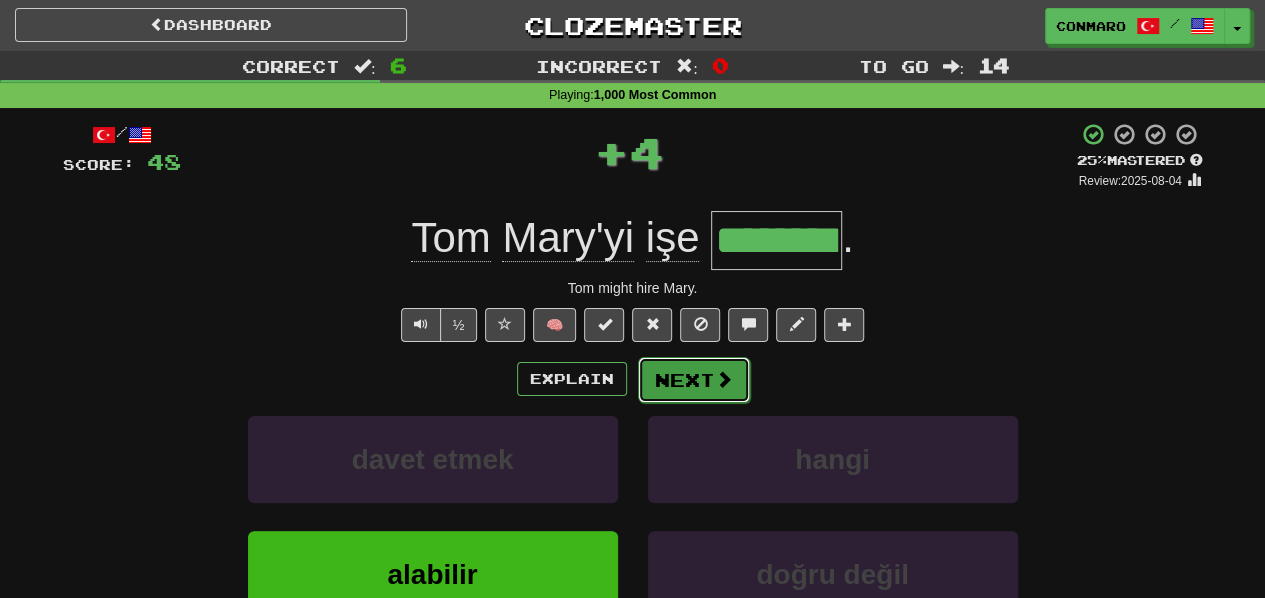 click at bounding box center (724, 379) 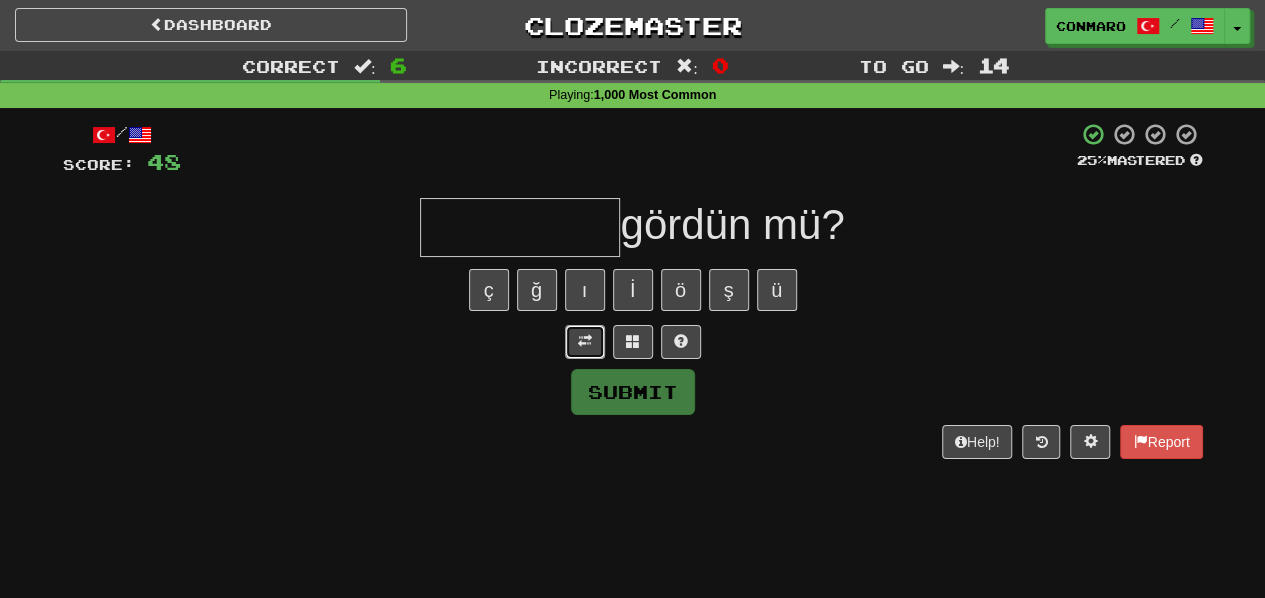 click at bounding box center [585, 342] 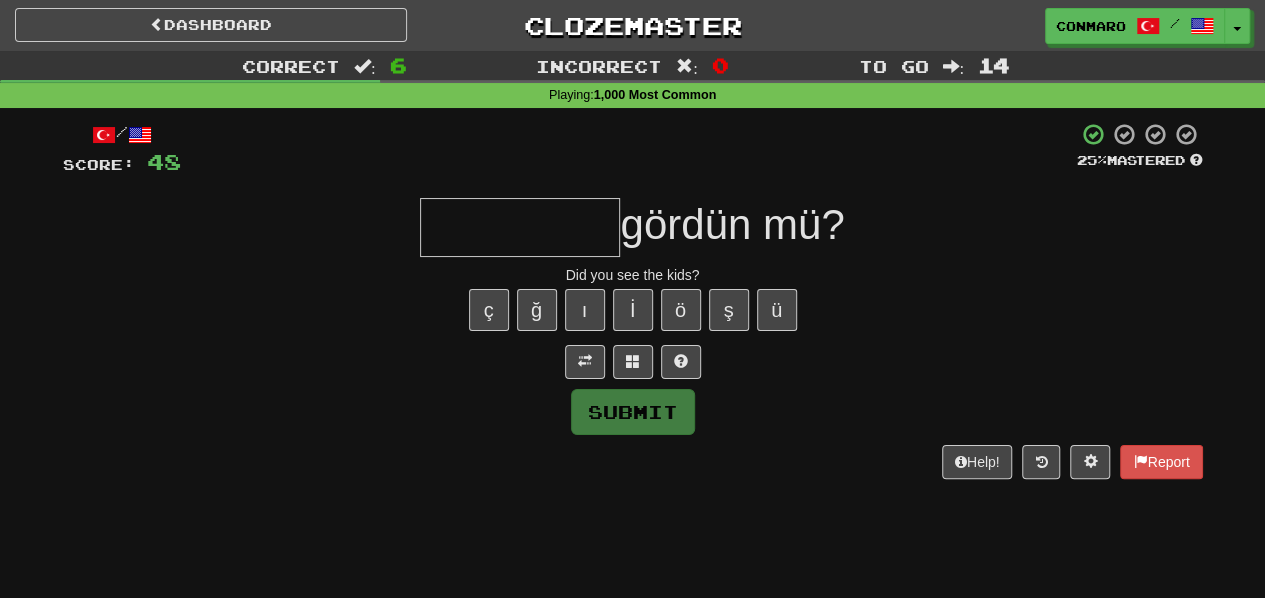 click at bounding box center (520, 227) 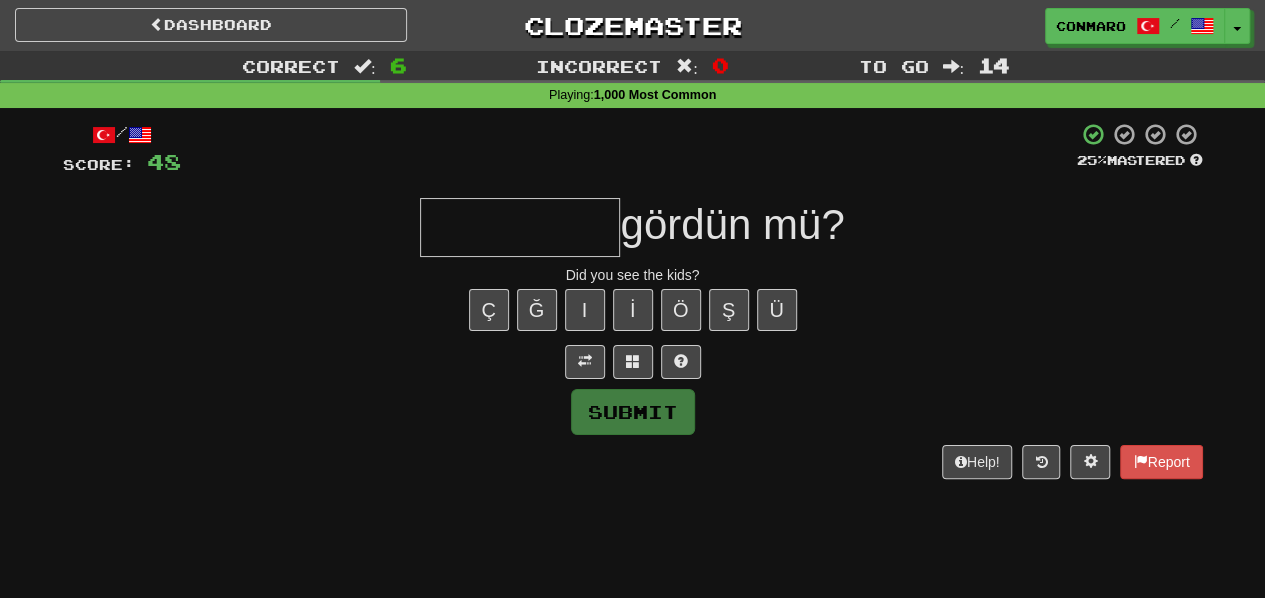 type on "*" 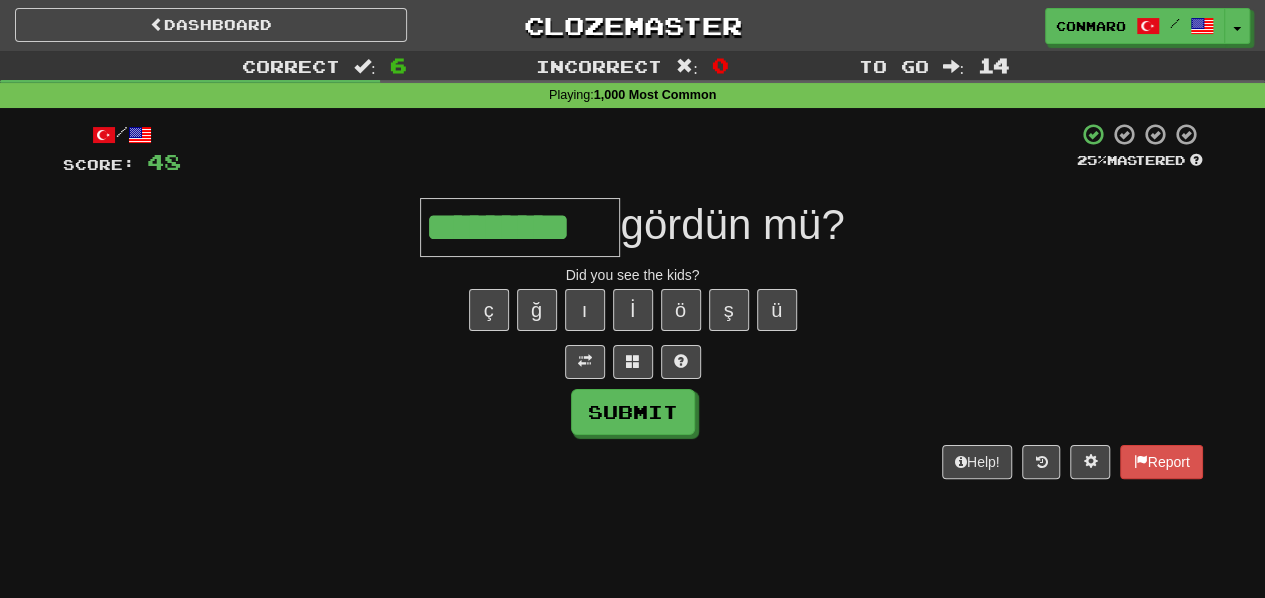 type on "*********" 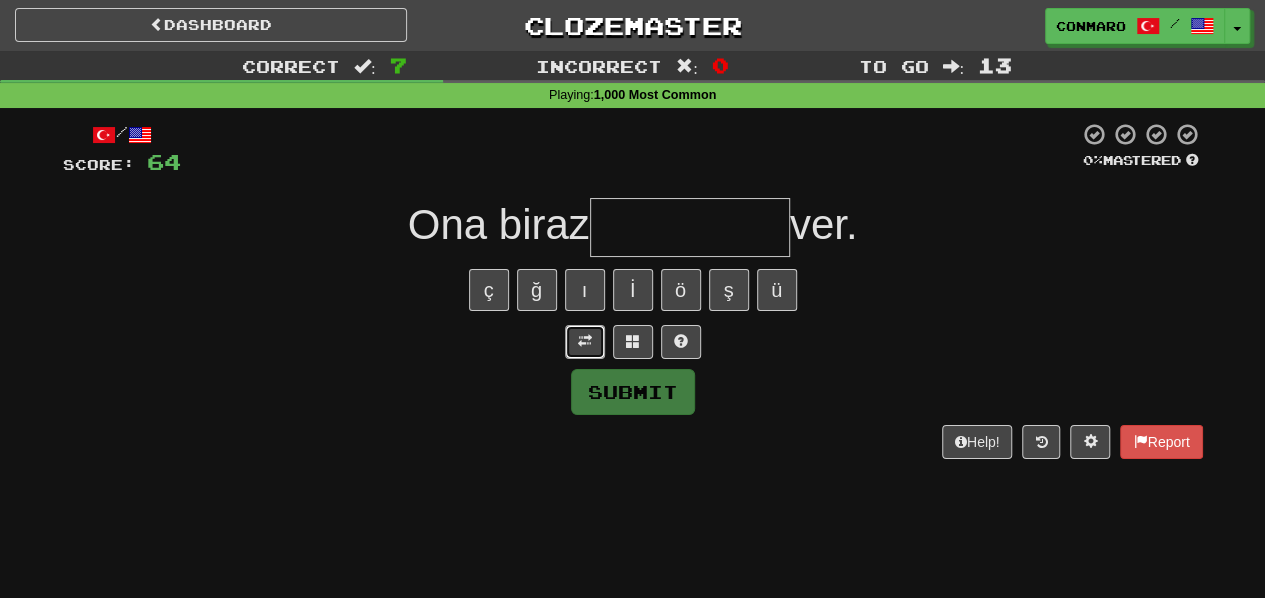 click at bounding box center [585, 341] 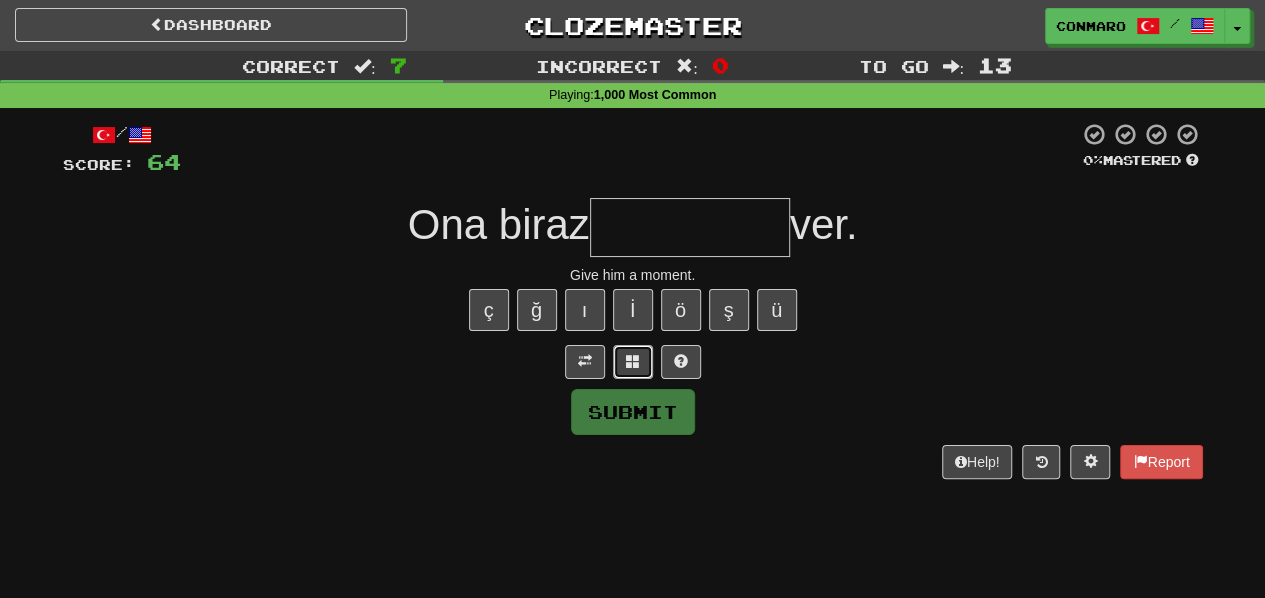 click at bounding box center (633, 362) 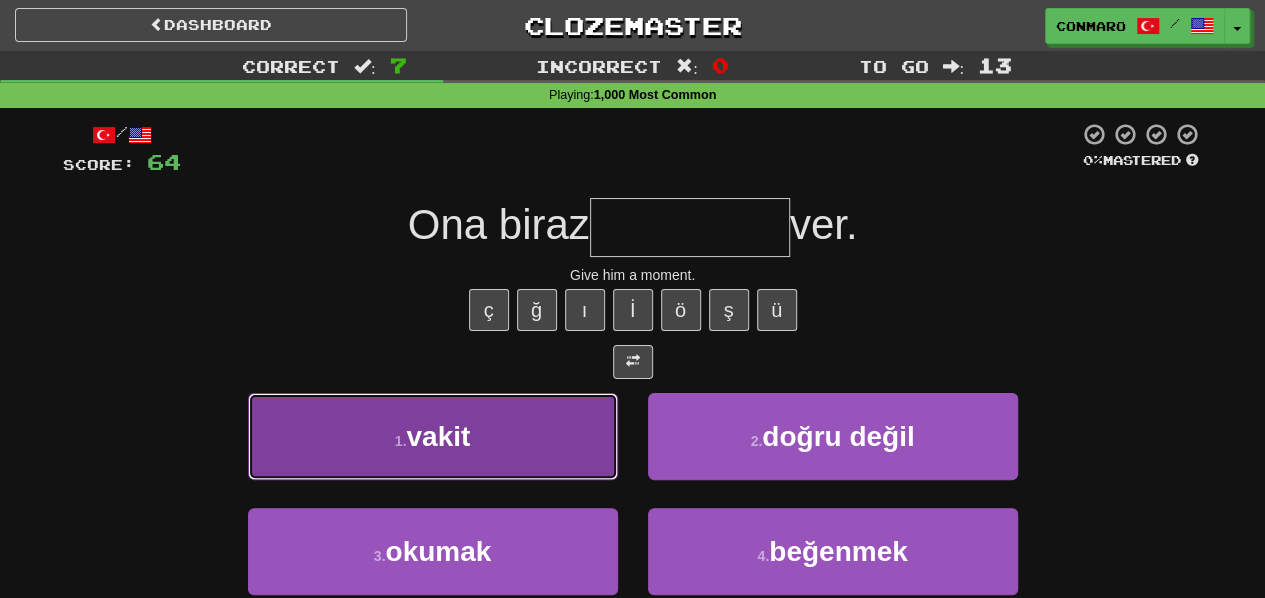click on "1 .  vakit" at bounding box center (433, 436) 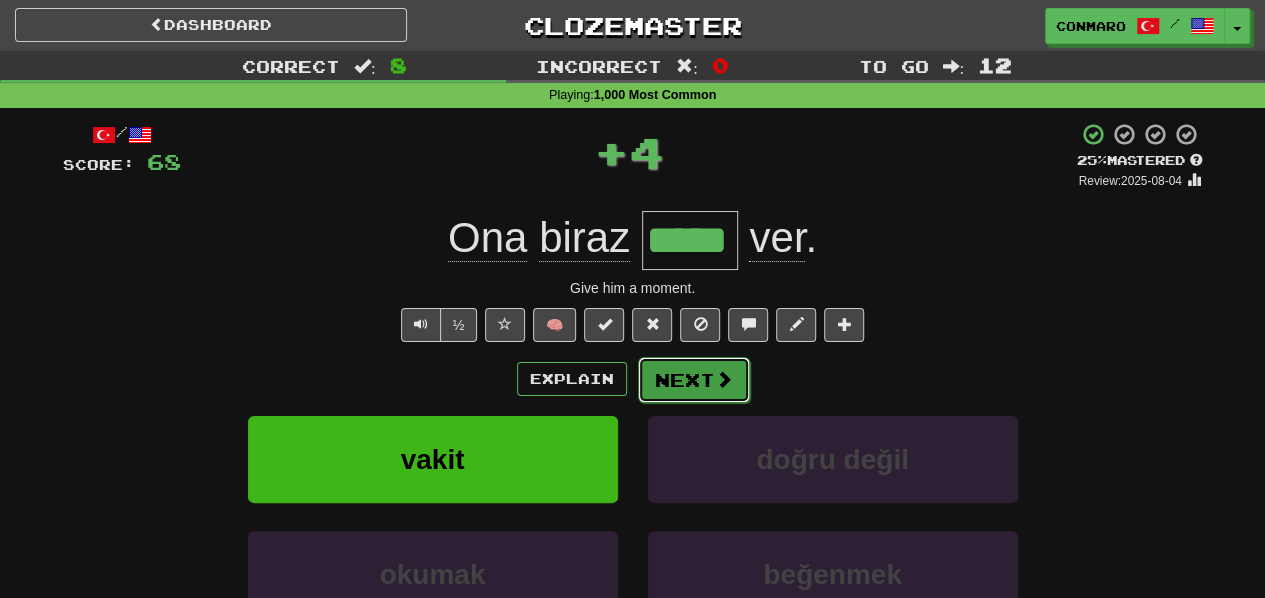 click on "Next" at bounding box center [694, 380] 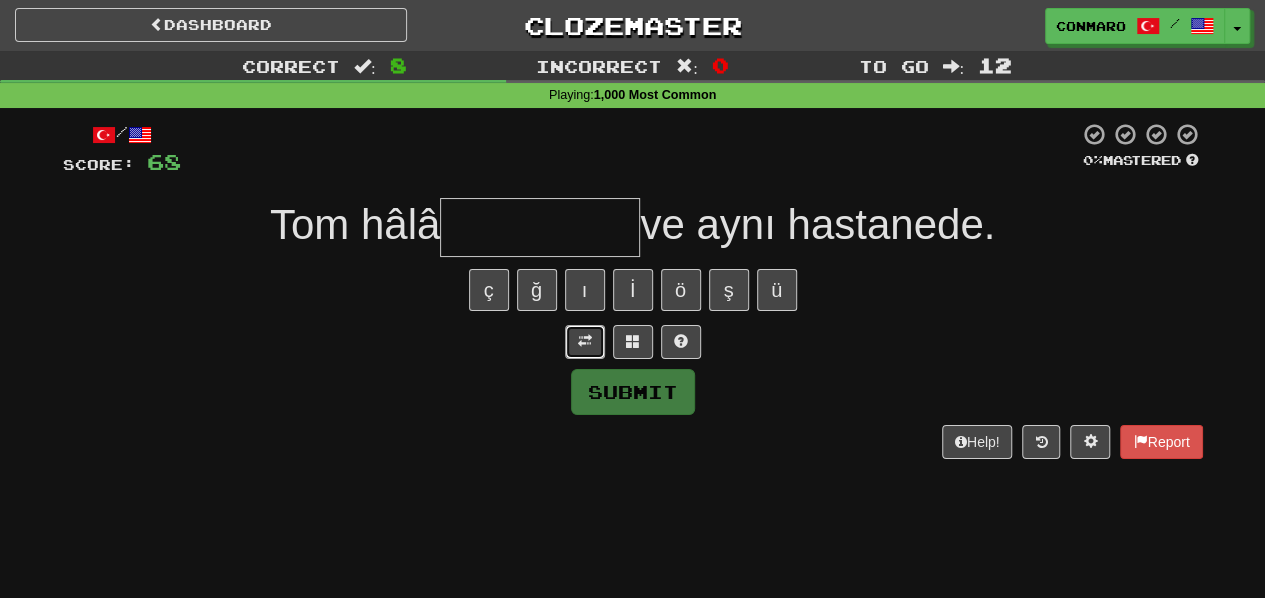 click at bounding box center (585, 341) 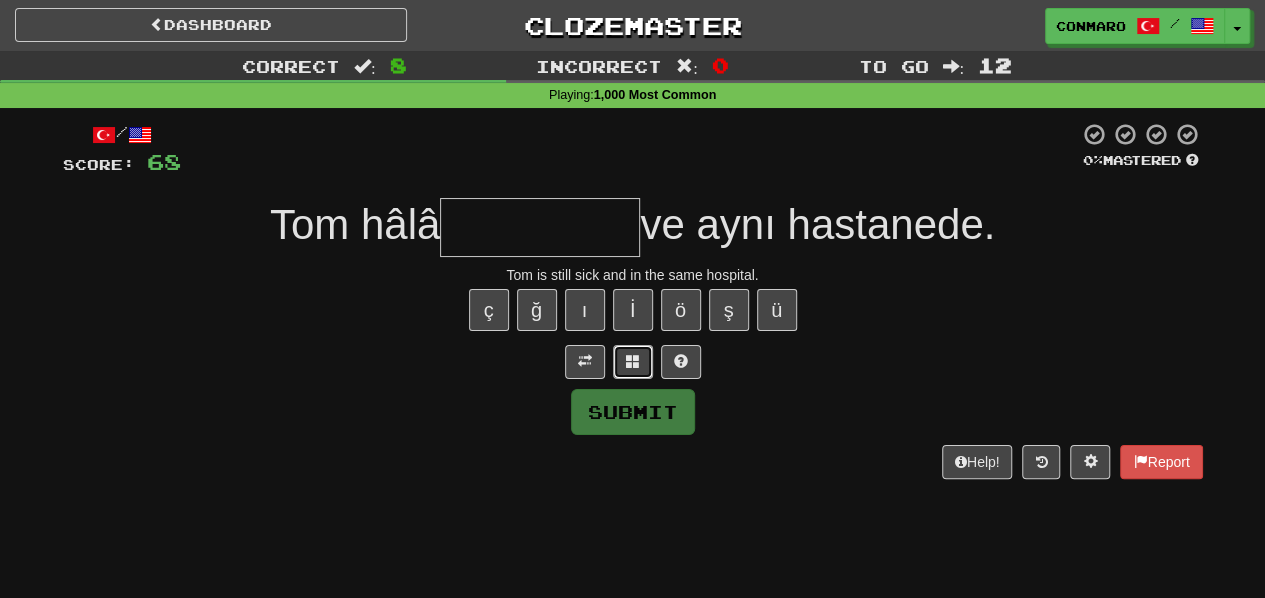 click at bounding box center (633, 361) 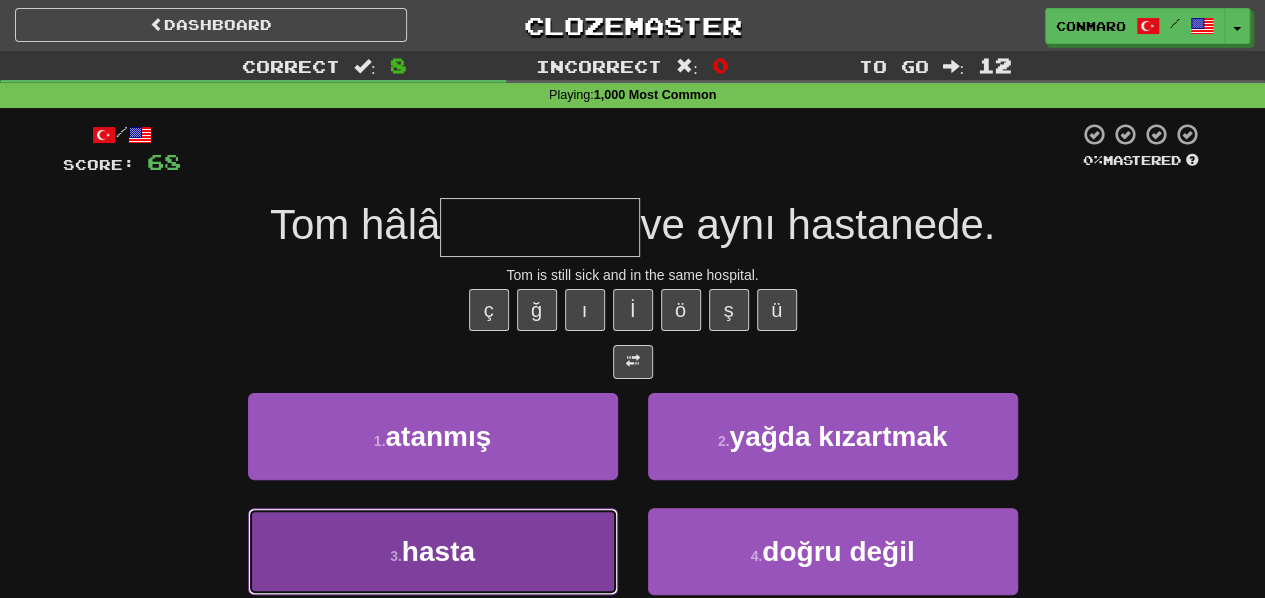 click on "3 .  hasta" at bounding box center [433, 551] 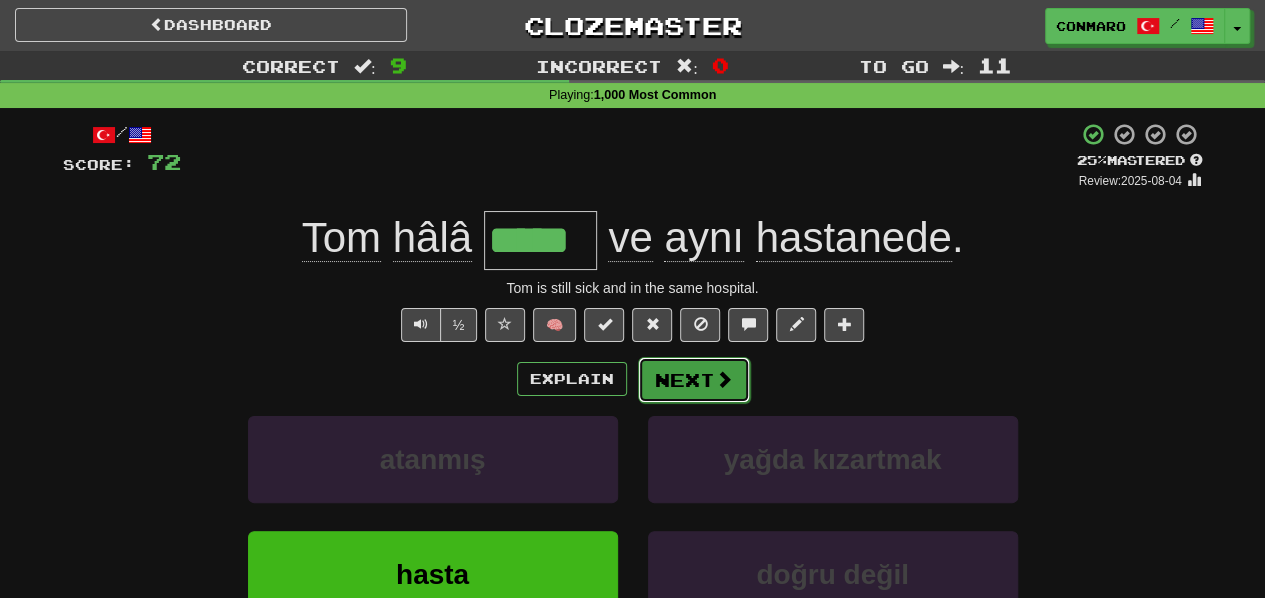 click on "Next" at bounding box center (694, 380) 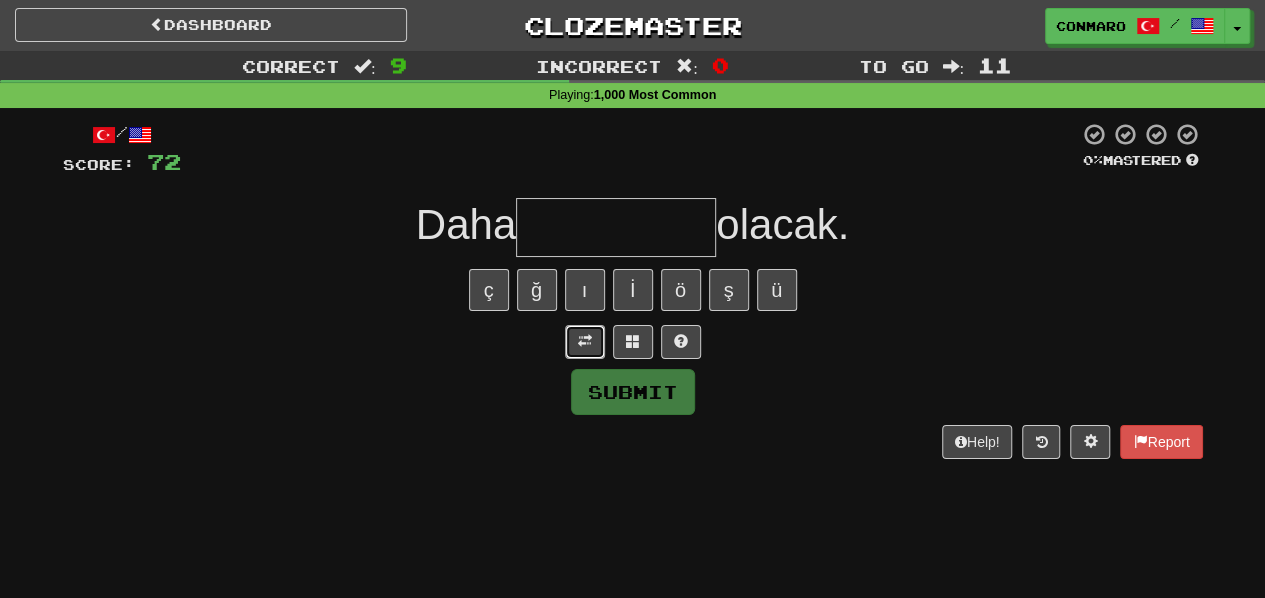 click at bounding box center [585, 342] 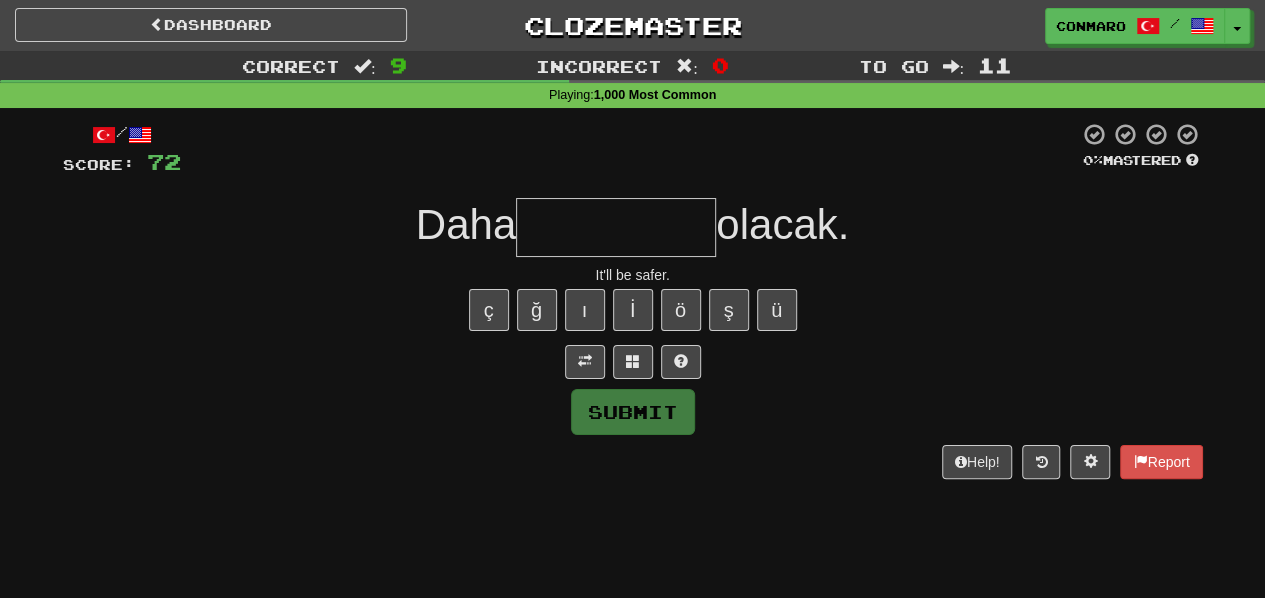 click at bounding box center (616, 227) 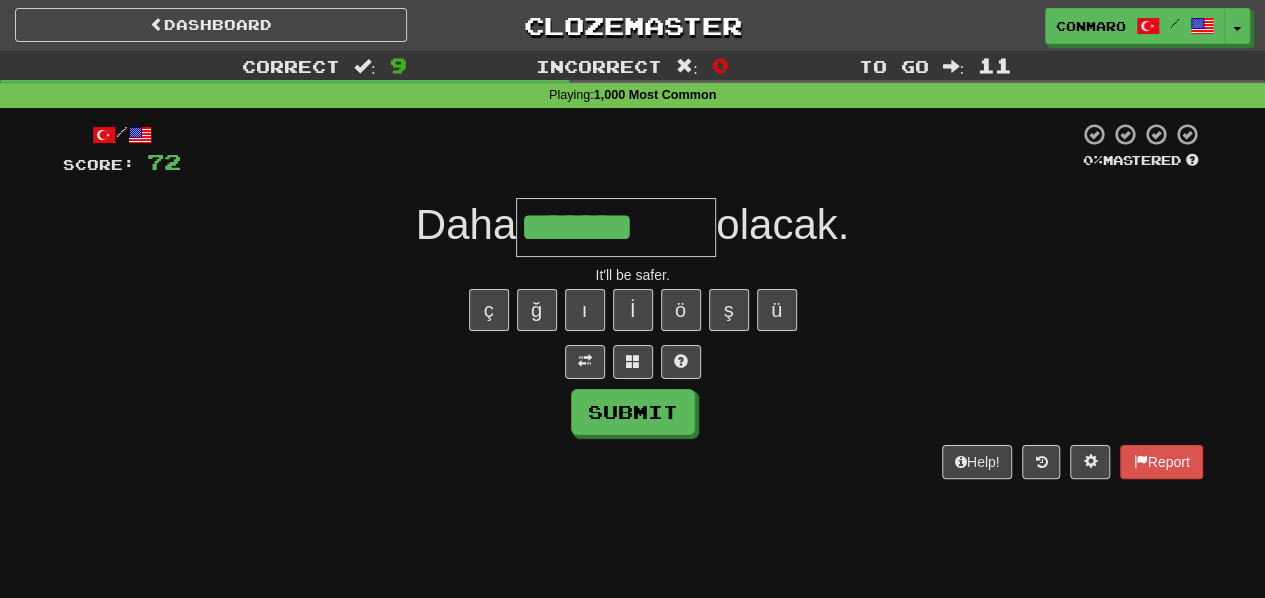 type on "*******" 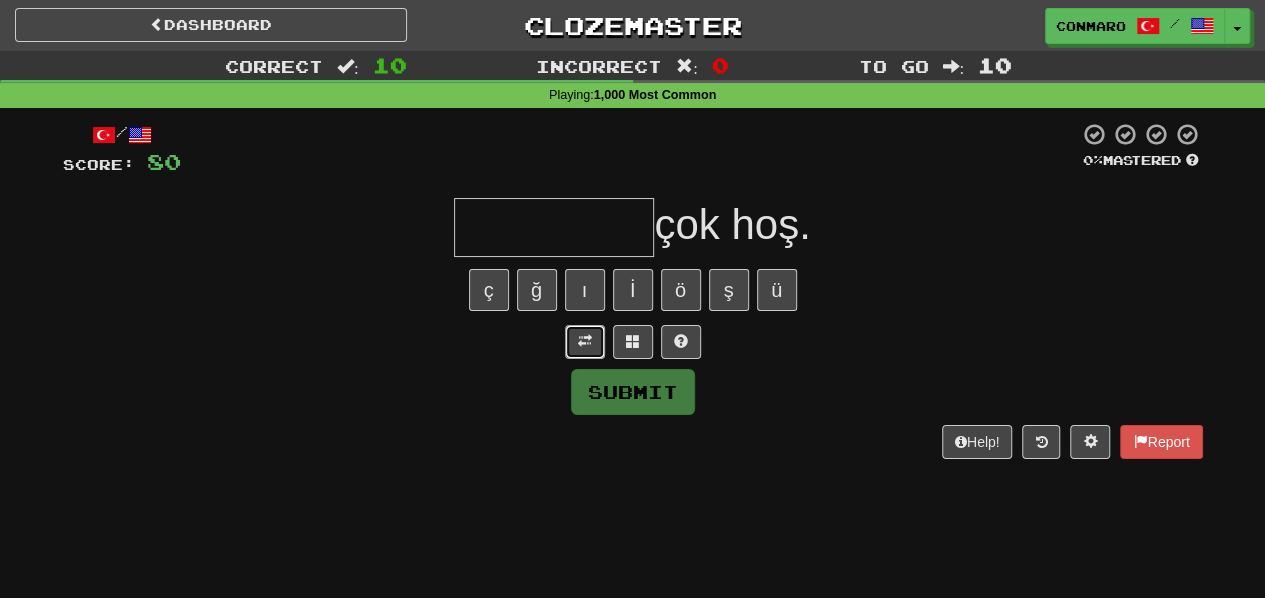 click at bounding box center [585, 342] 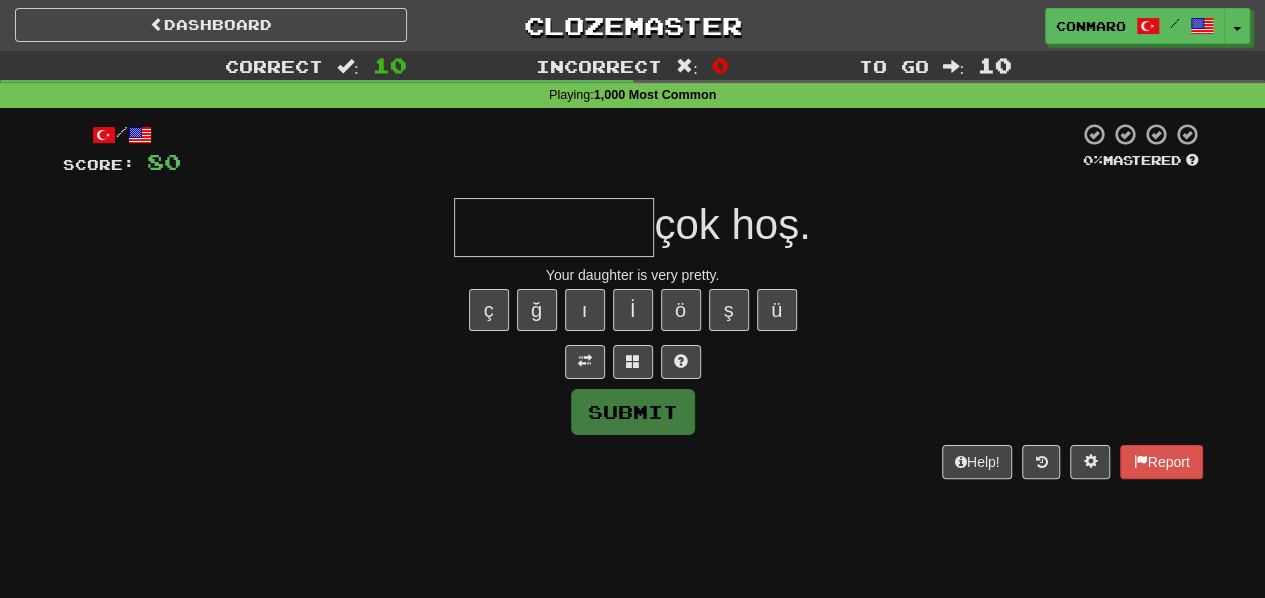 click at bounding box center (554, 227) 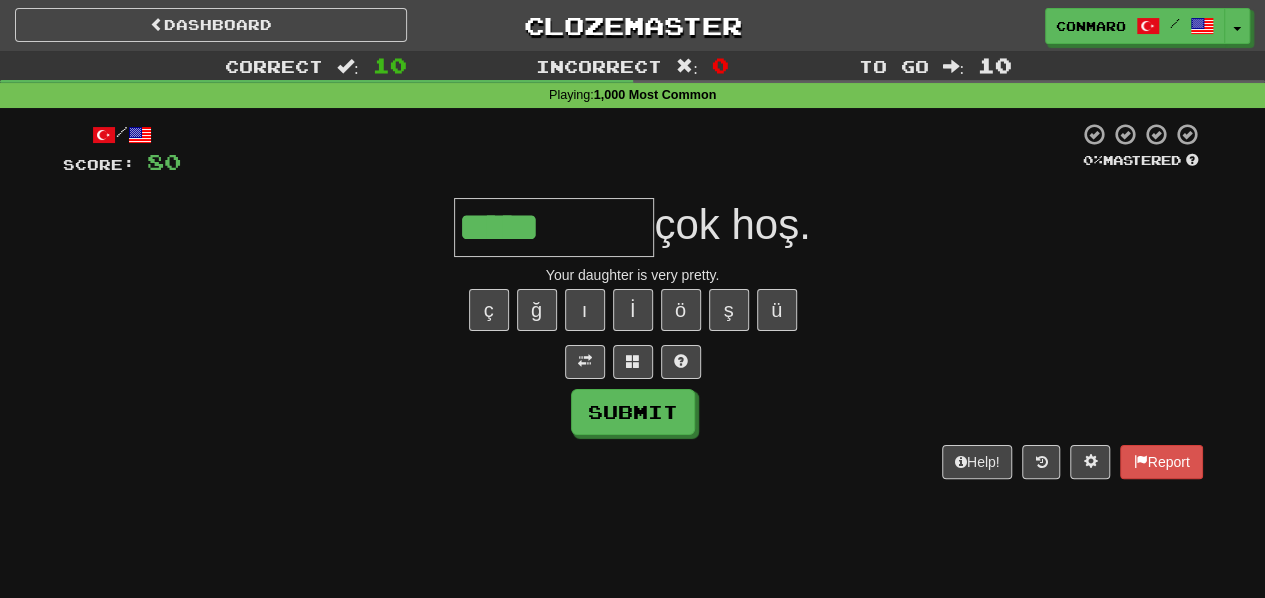 type on "*****" 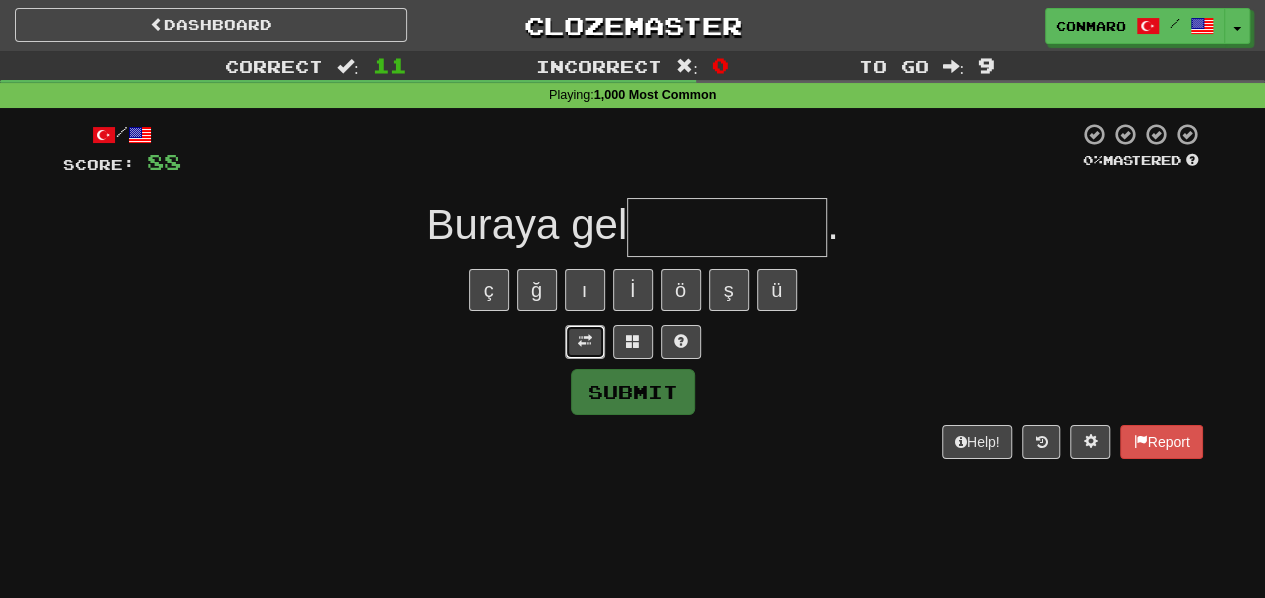 click at bounding box center [585, 342] 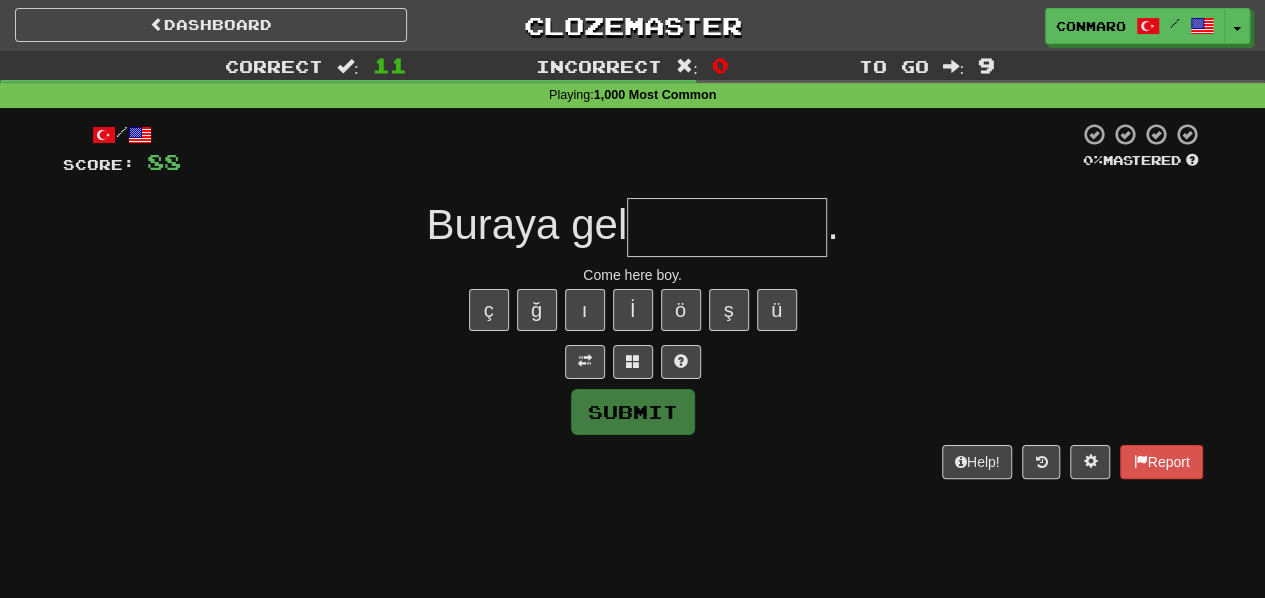 click at bounding box center (727, 227) 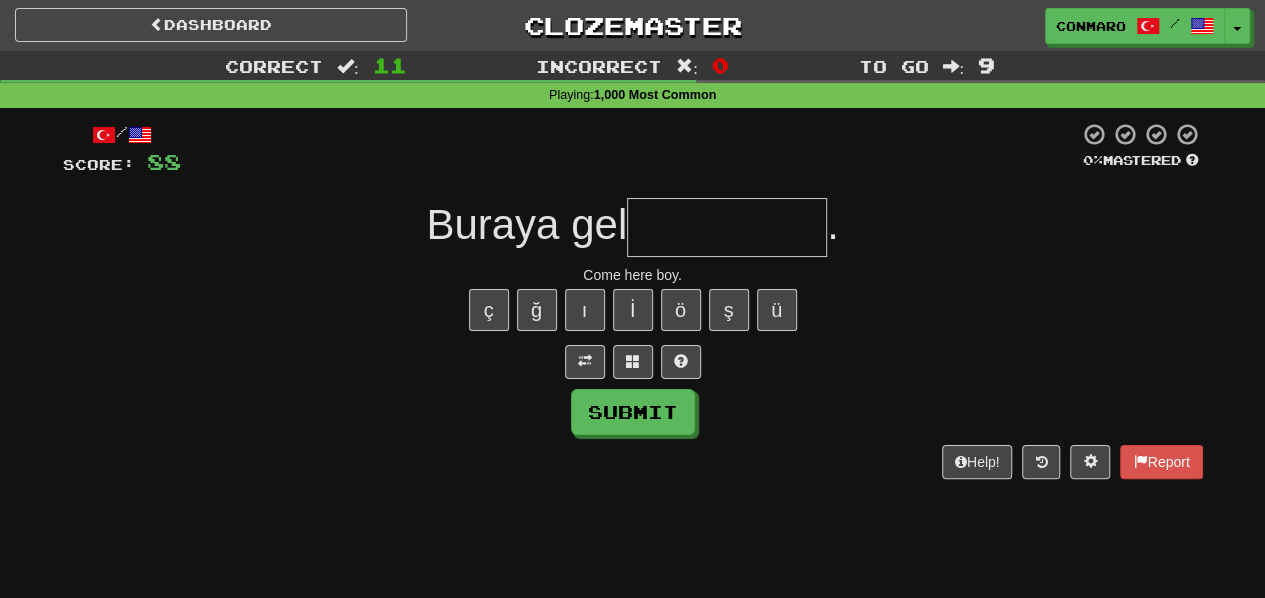 type on "*" 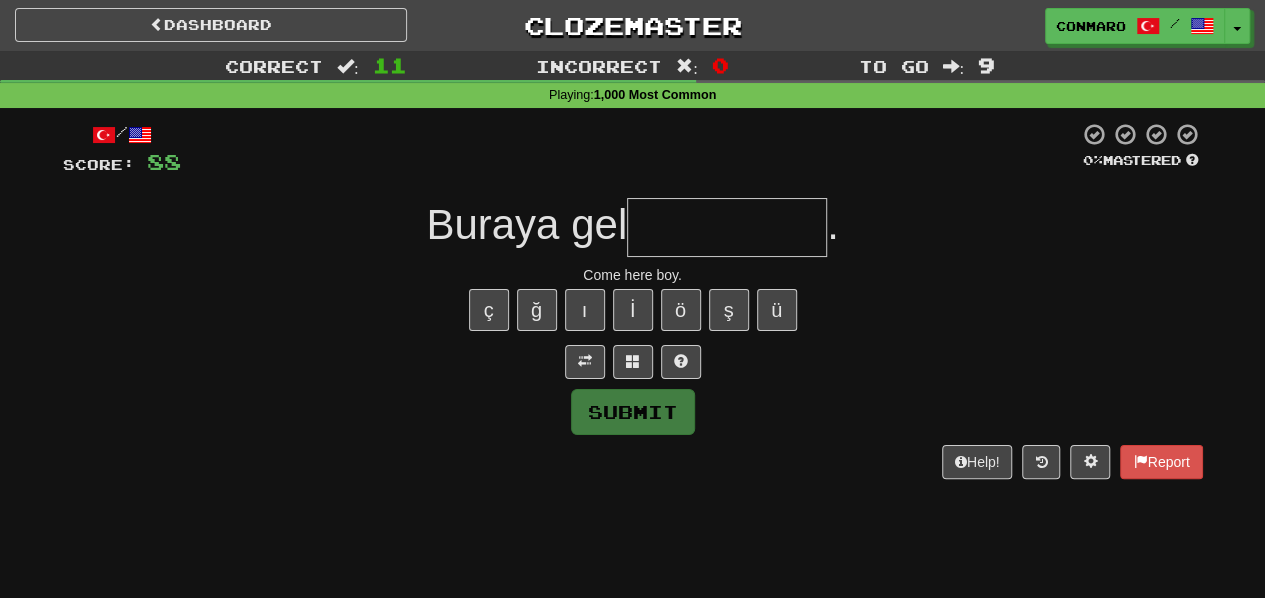 type on "*" 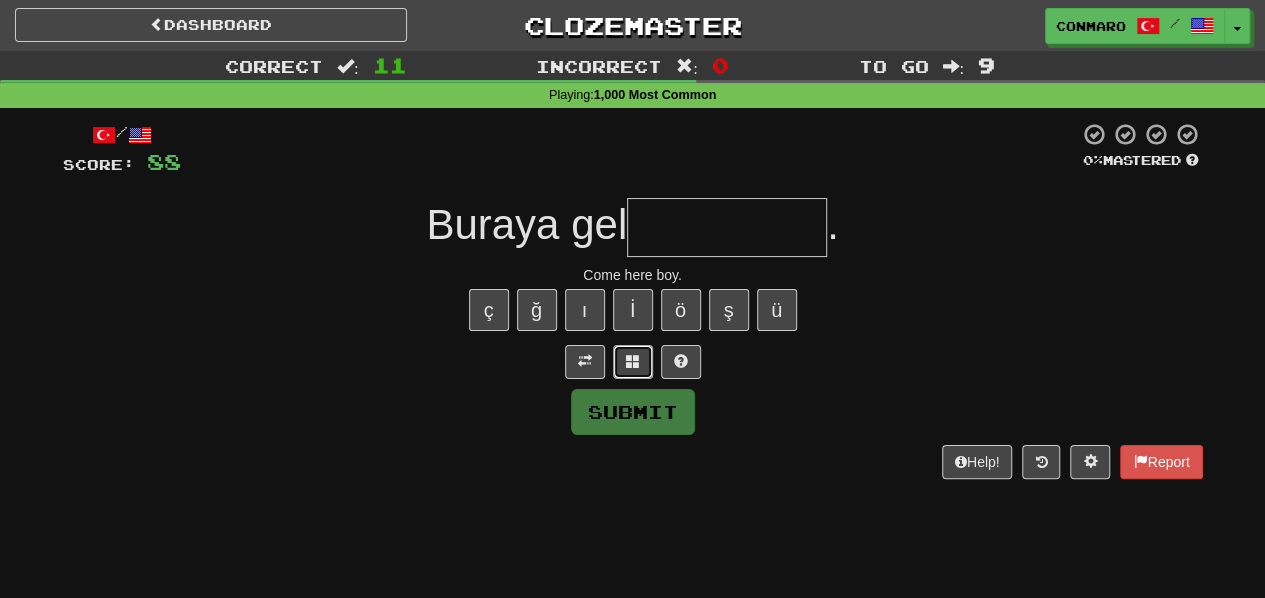 click at bounding box center (633, 361) 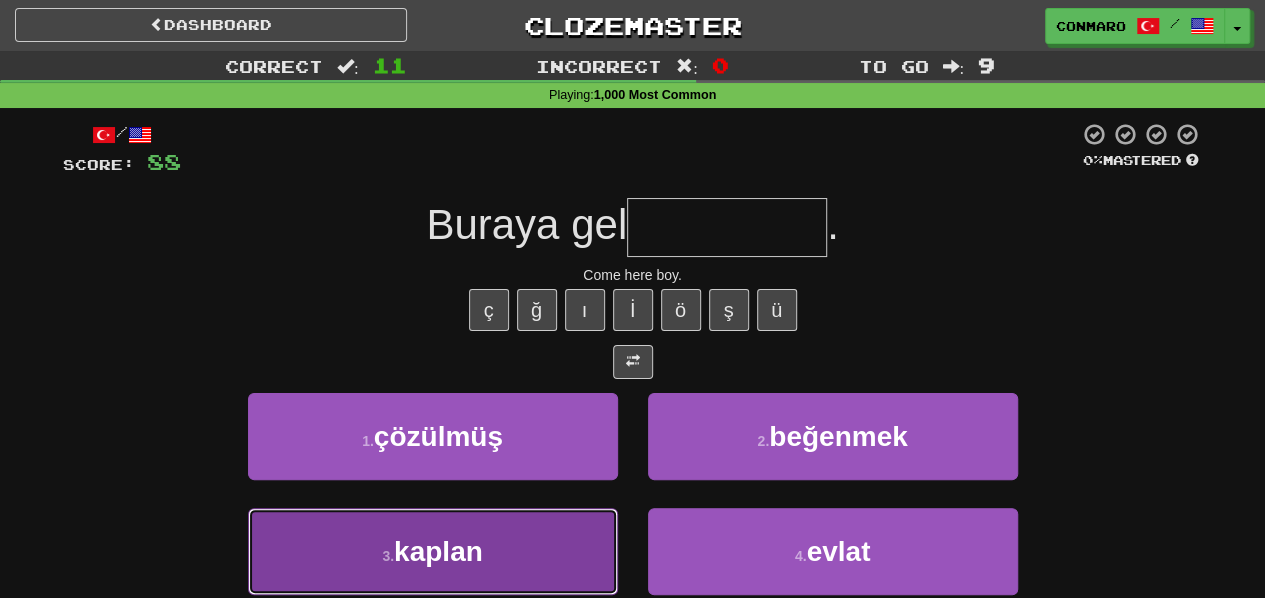 click on "3 .  kaplan" at bounding box center [433, 551] 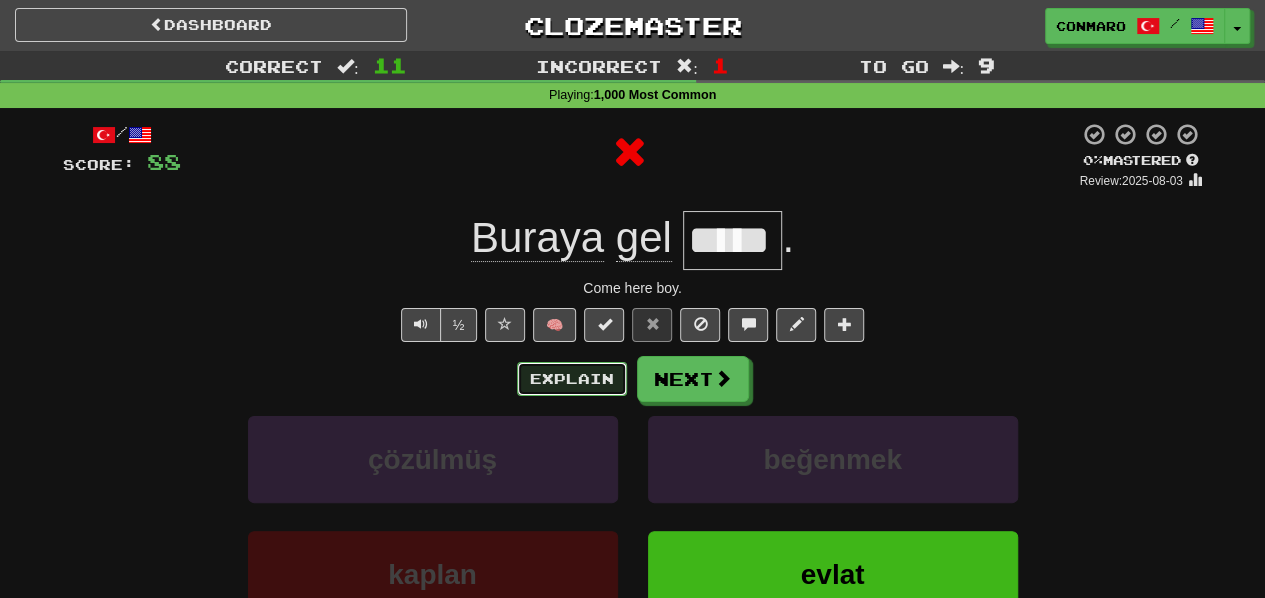 click on "Explain" at bounding box center (572, 379) 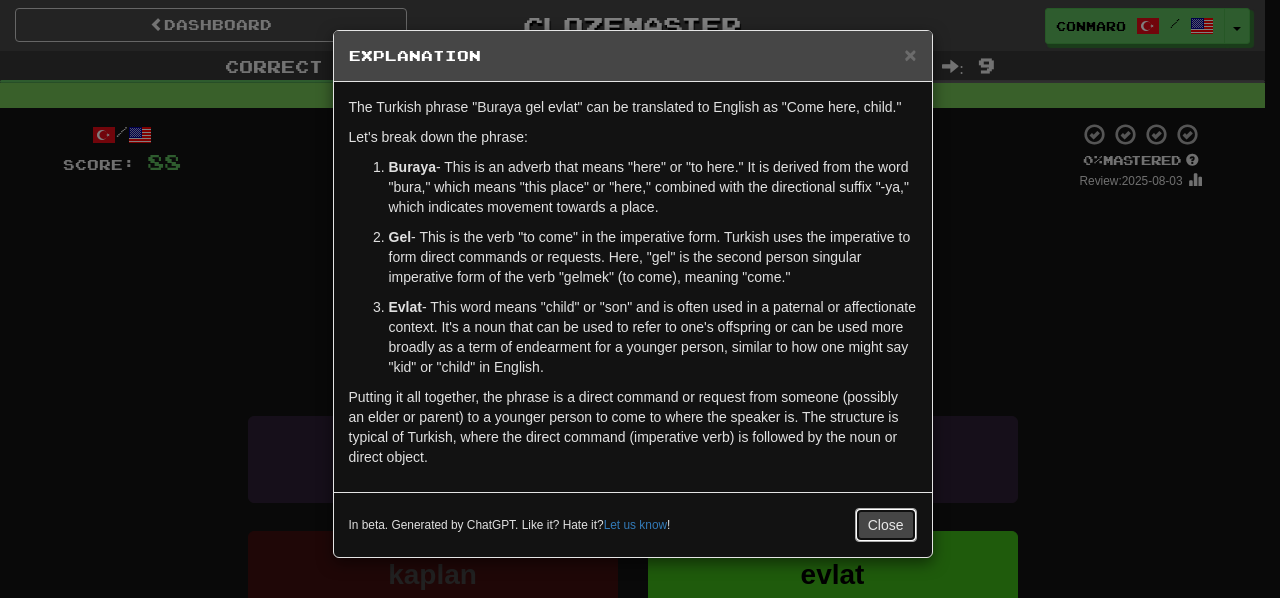 click on "Close" at bounding box center [886, 525] 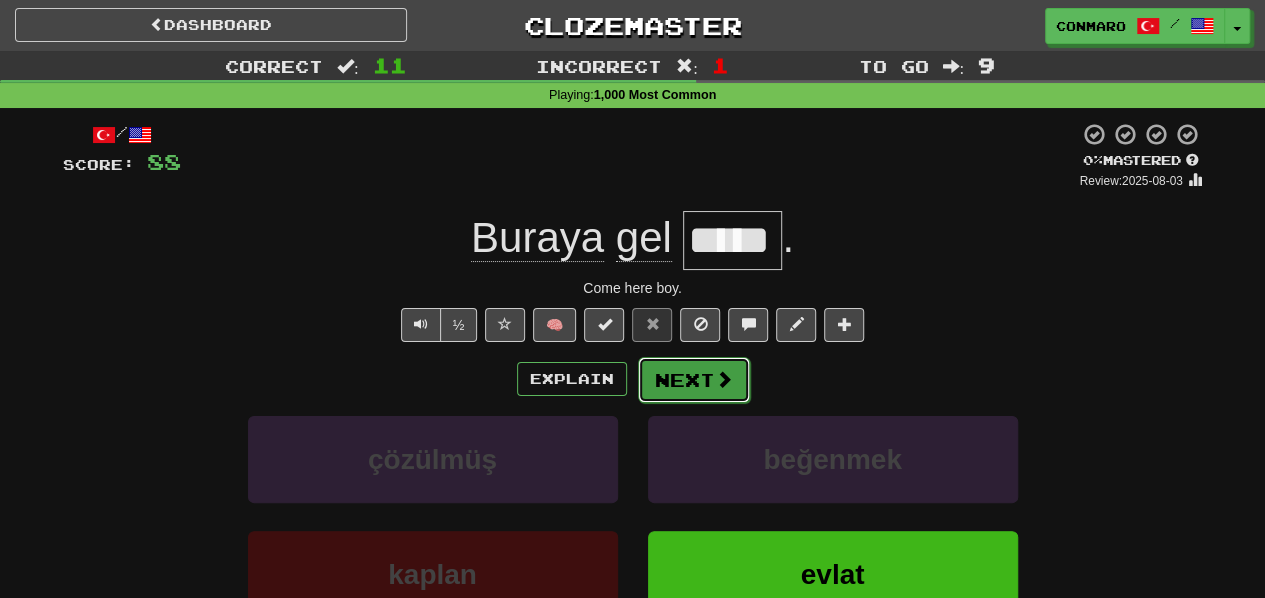click on "Next" at bounding box center [694, 380] 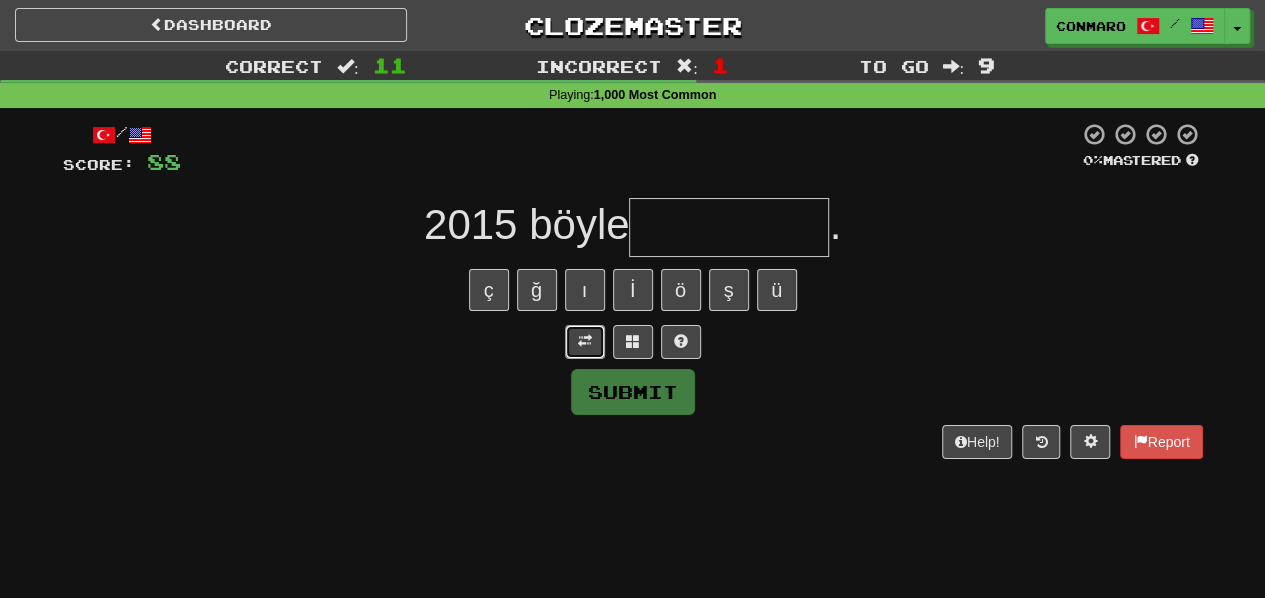 click at bounding box center (585, 342) 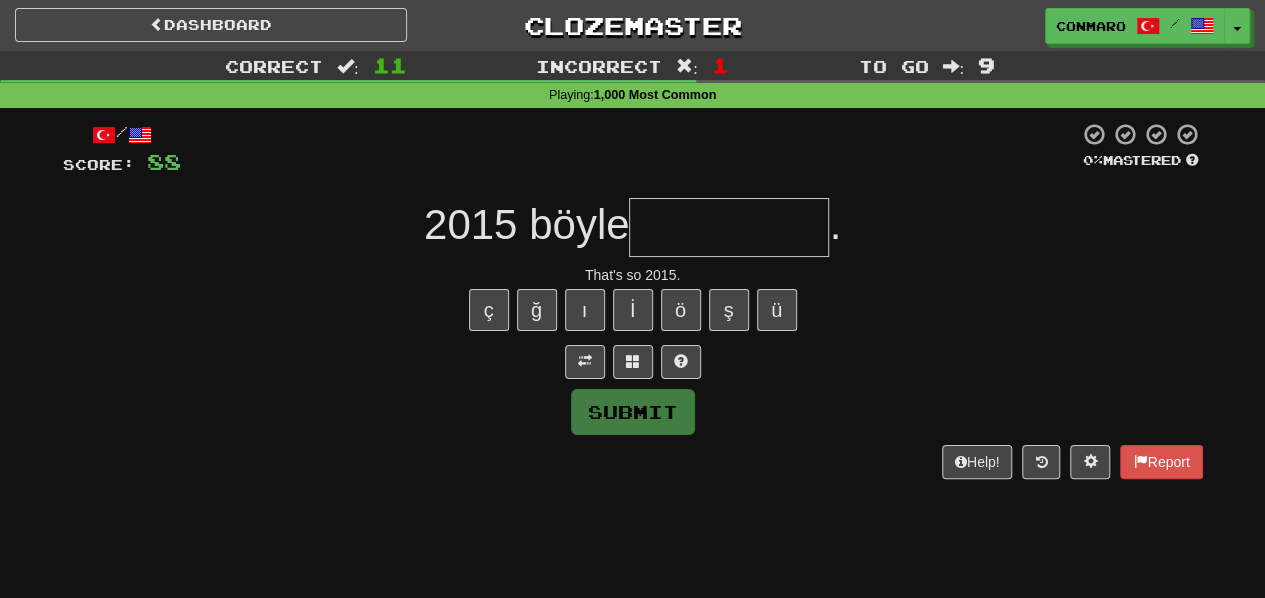 click at bounding box center (729, 227) 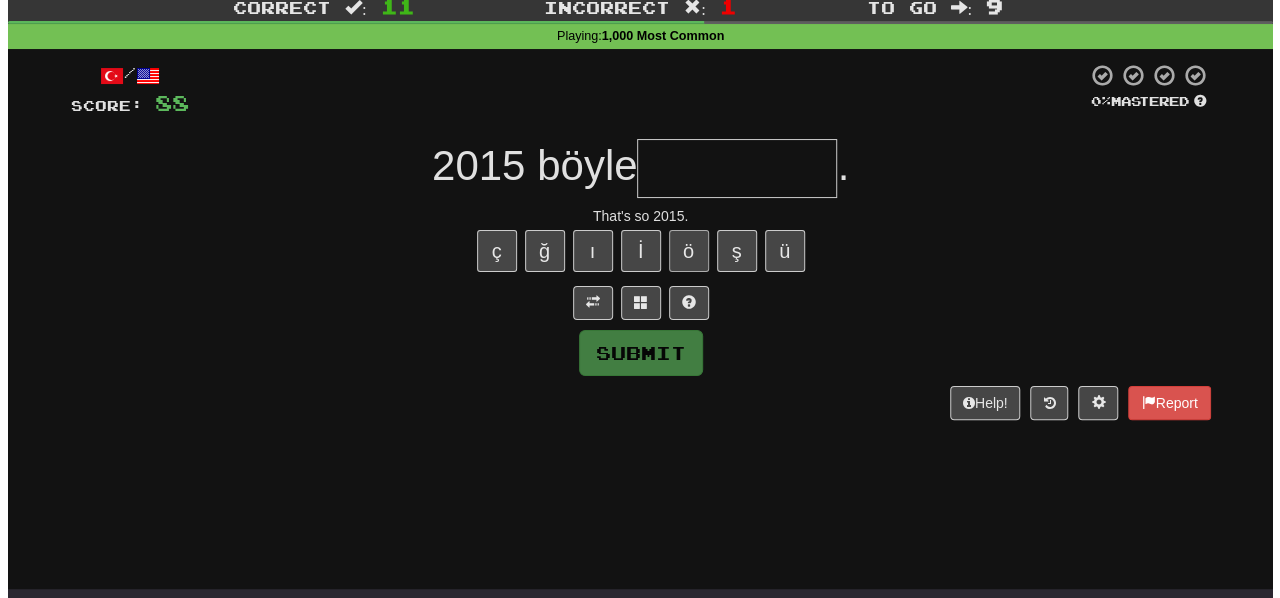 scroll, scrollTop: 0, scrollLeft: 0, axis: both 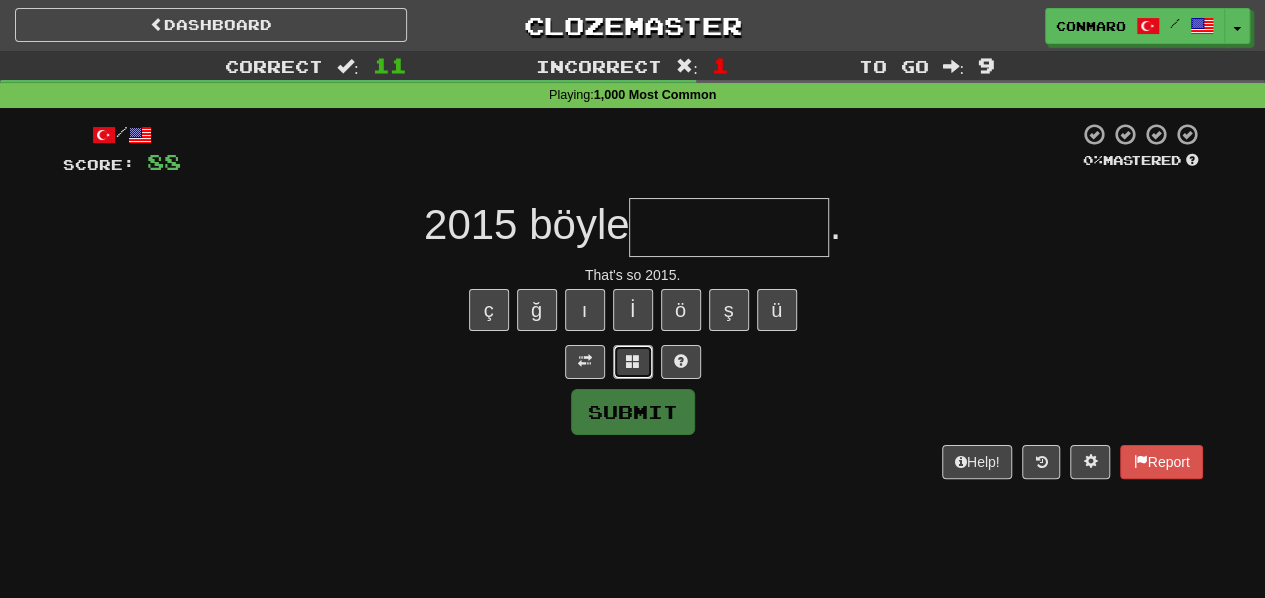 click at bounding box center (633, 362) 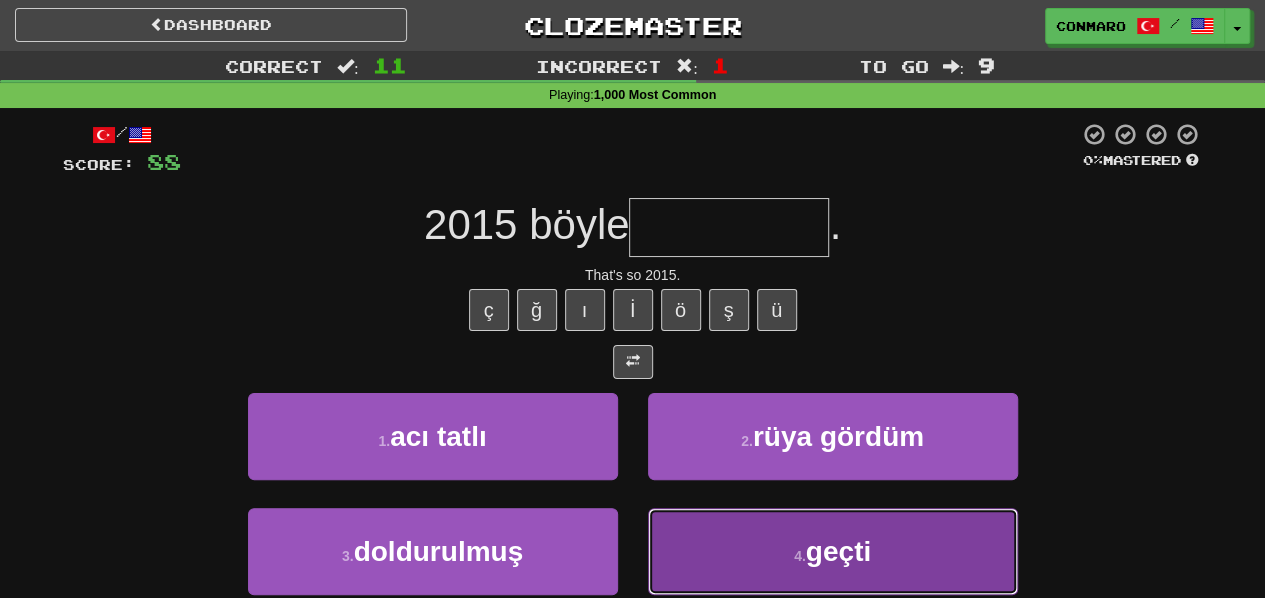 click on "4 .  geçti" at bounding box center [833, 551] 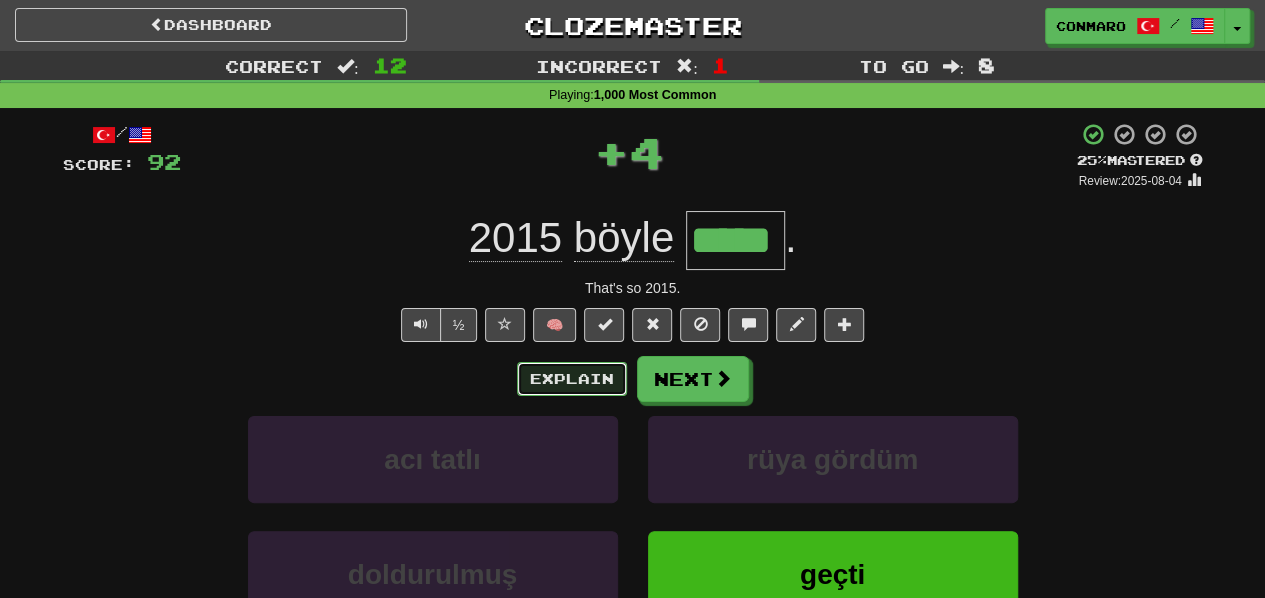 click on "Explain" at bounding box center [572, 379] 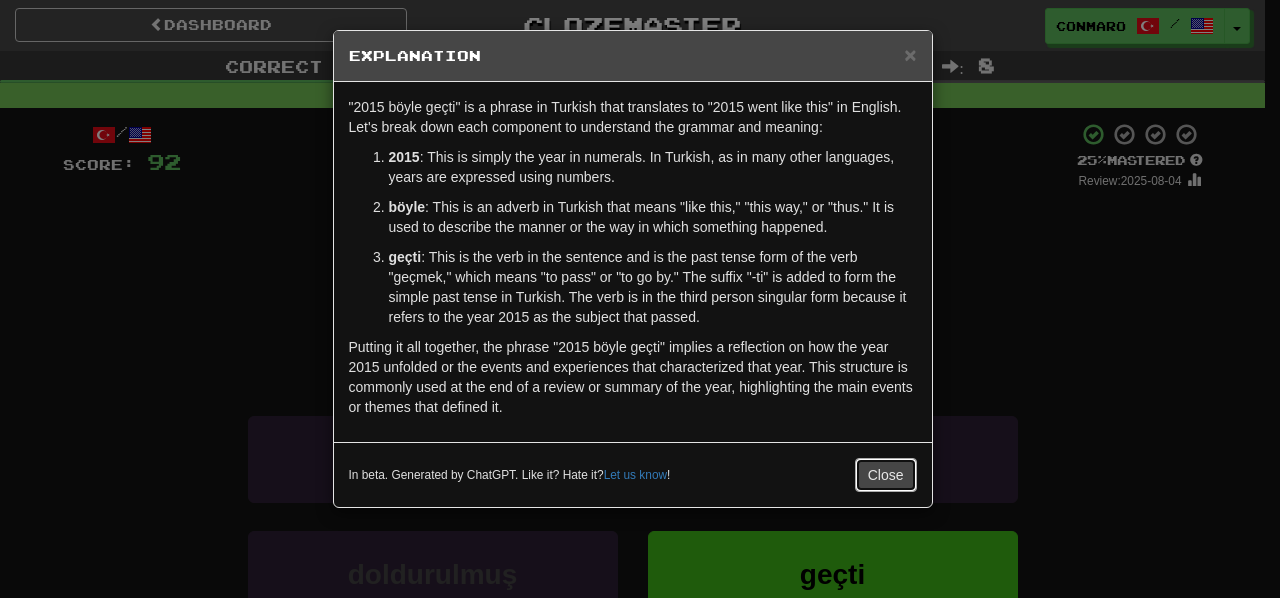 click on "Close" at bounding box center [886, 475] 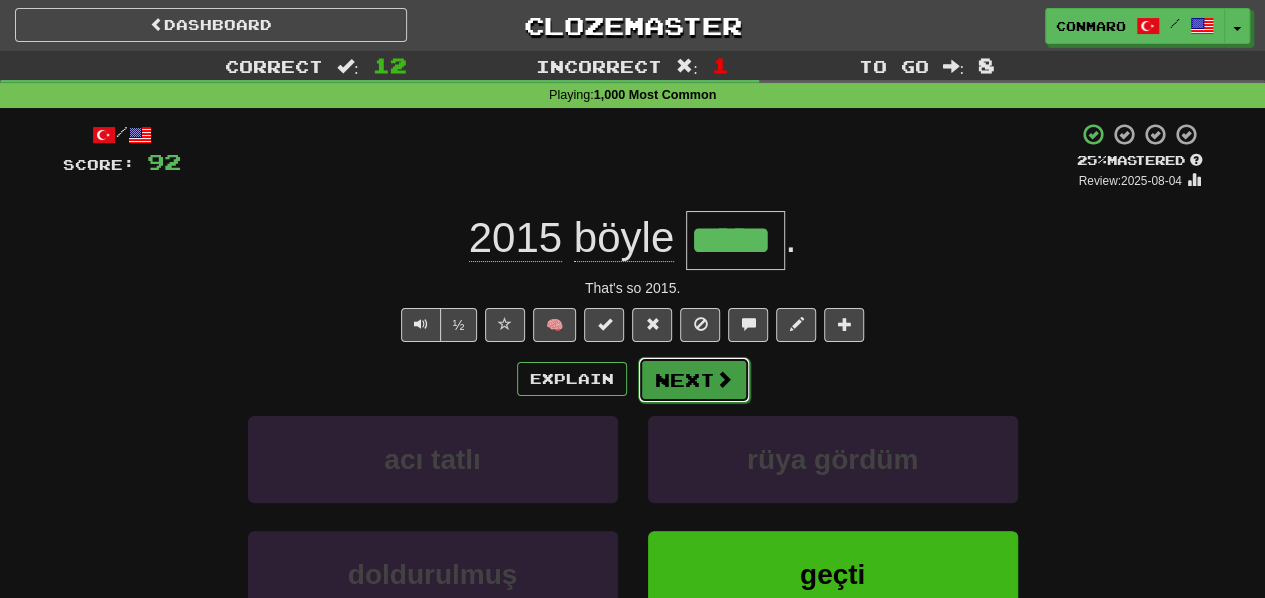 click on "Next" at bounding box center (694, 380) 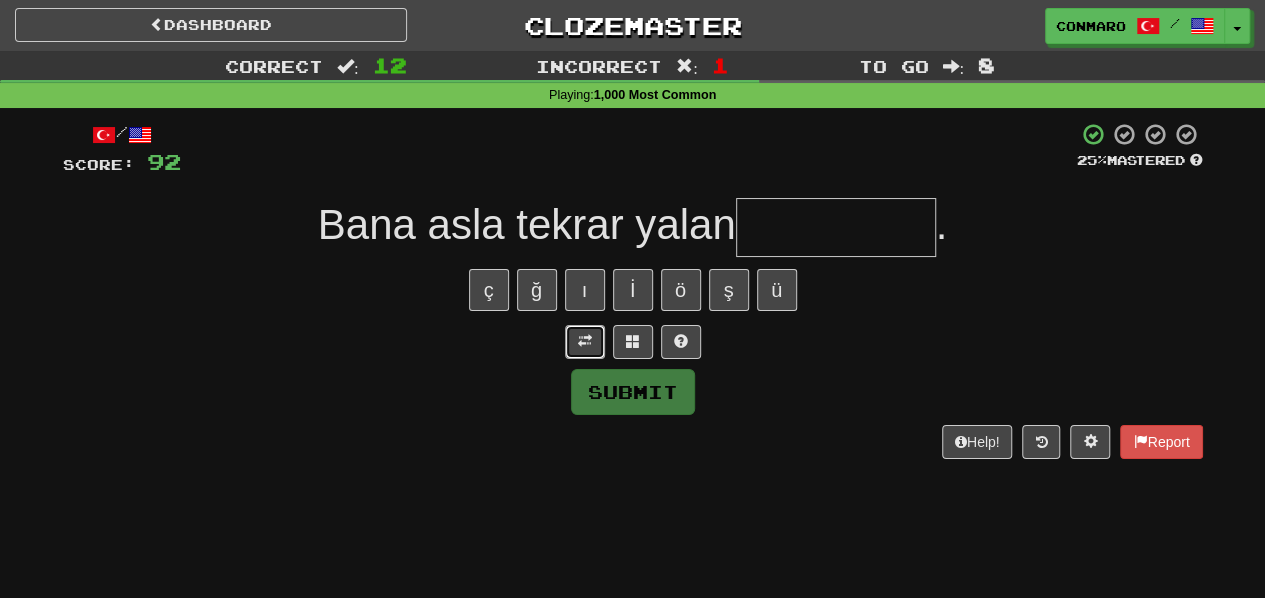 click at bounding box center [585, 342] 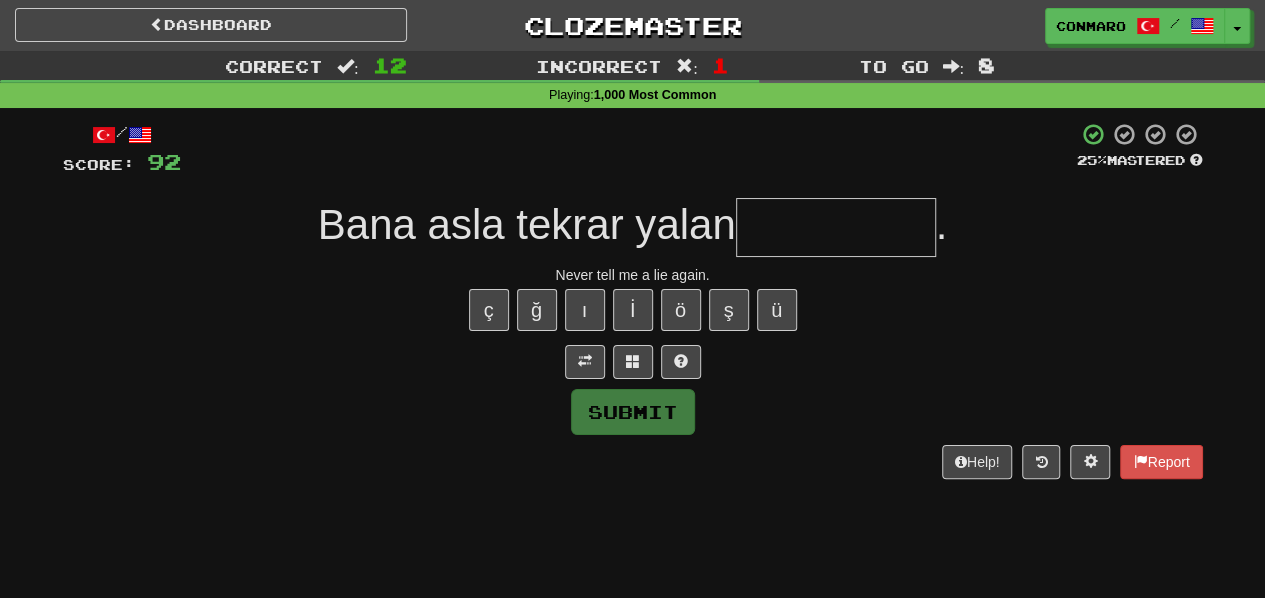 click at bounding box center (836, 227) 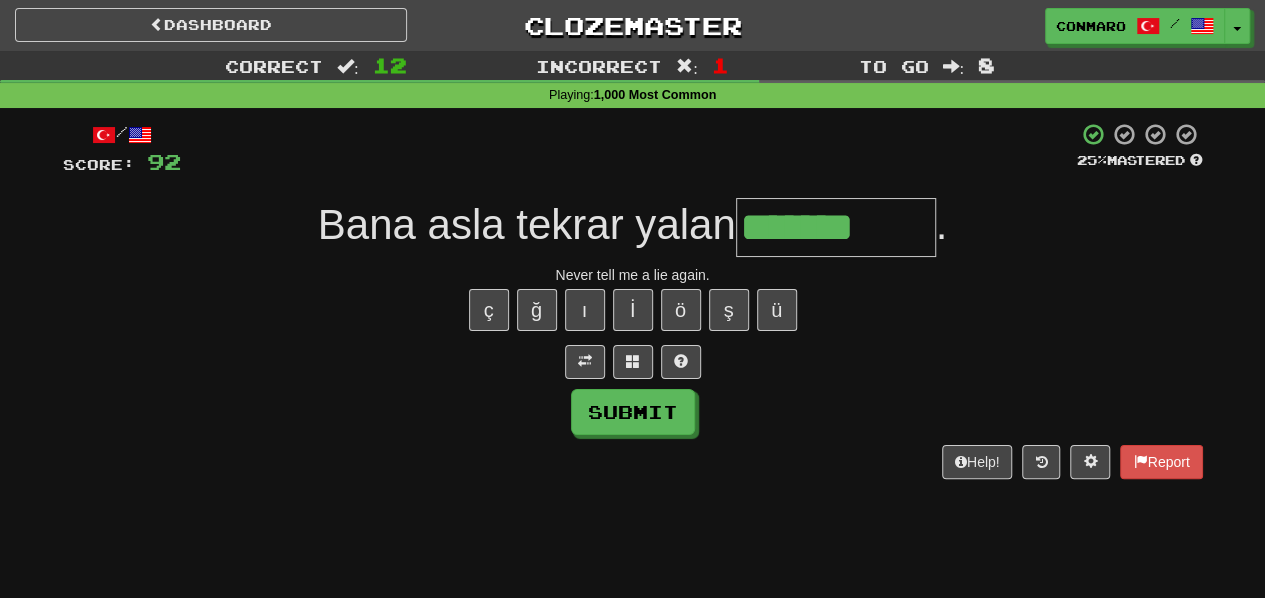 type on "*******" 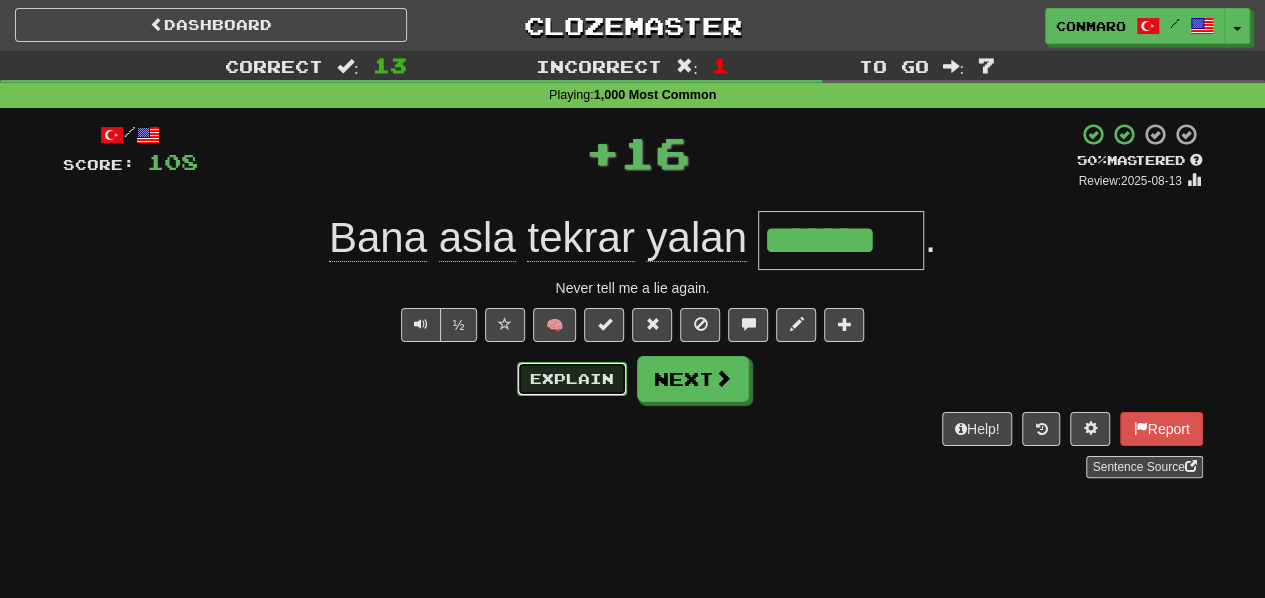 click on "Explain" at bounding box center [572, 379] 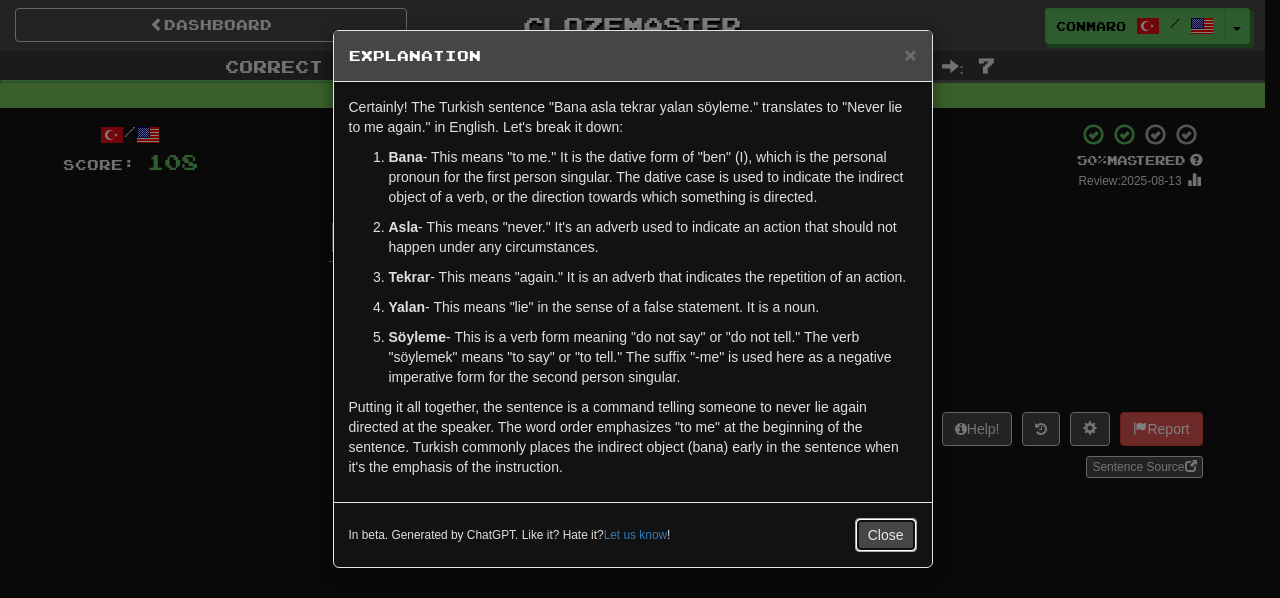 click on "Close" at bounding box center [886, 535] 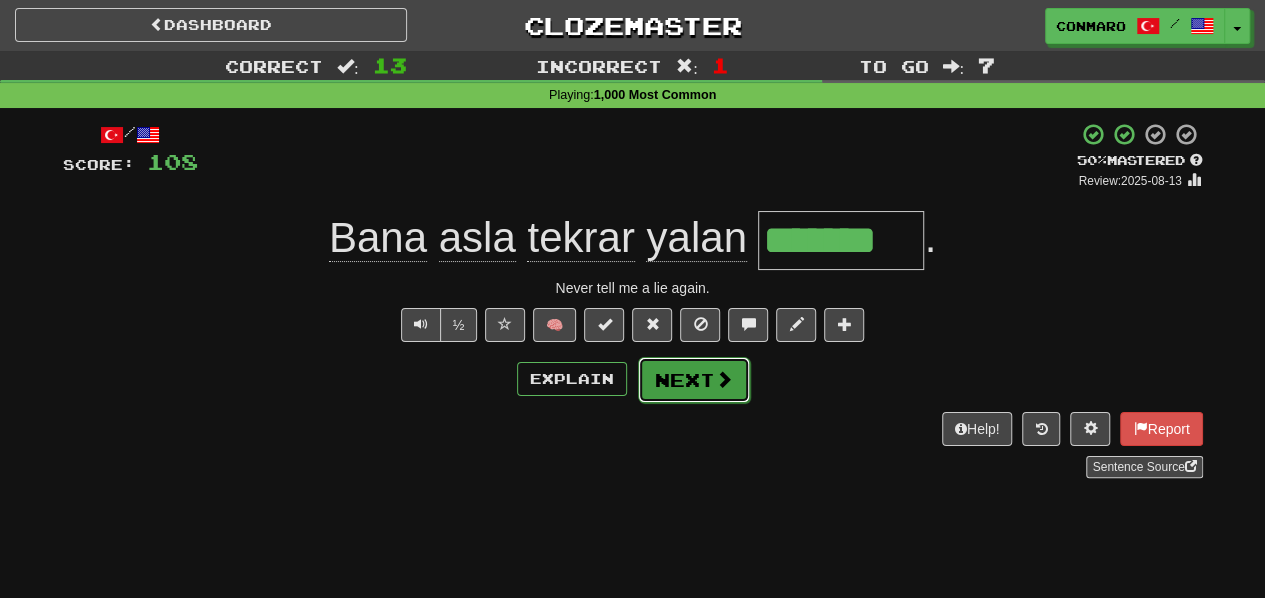 click on "Next" at bounding box center (694, 380) 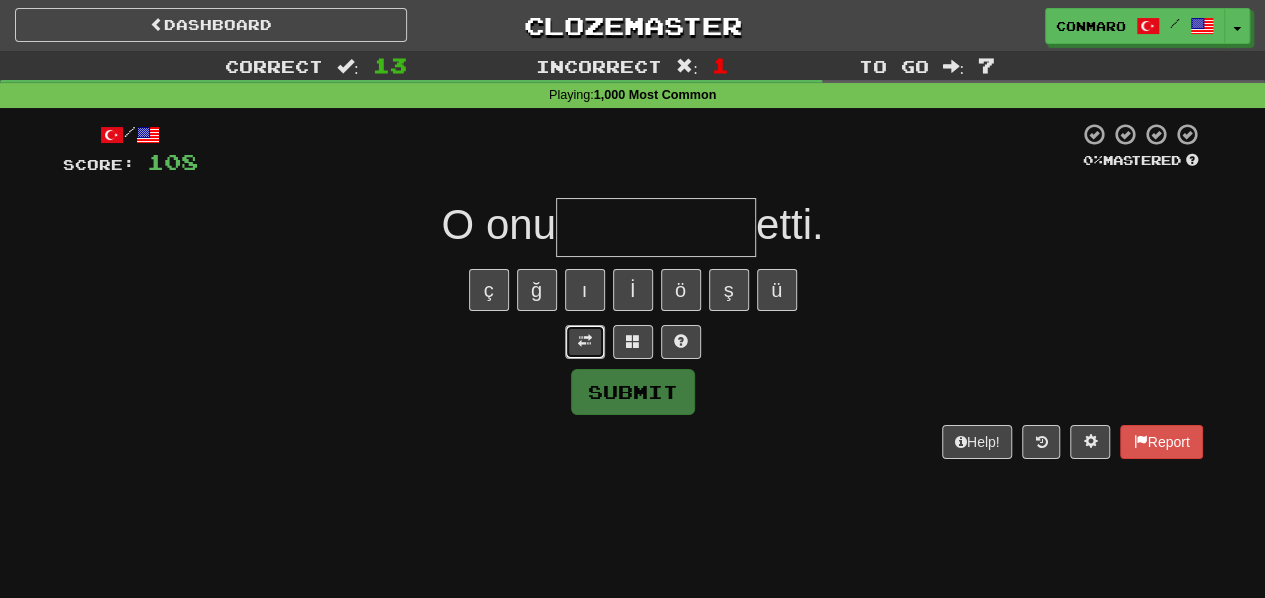 click at bounding box center (585, 341) 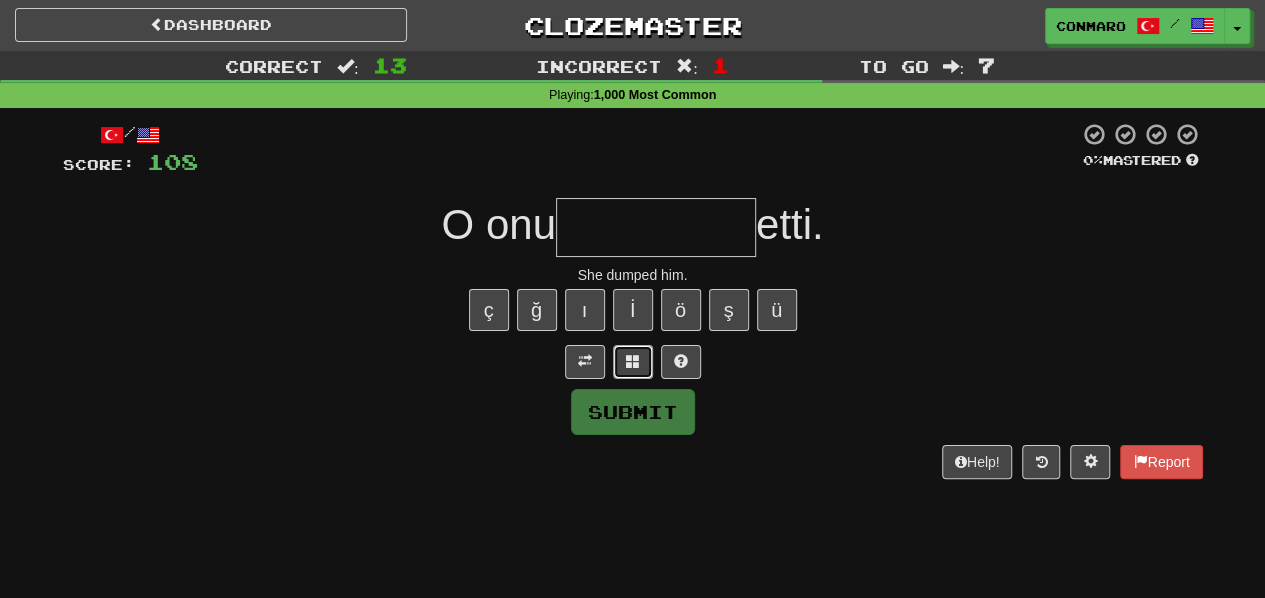 click at bounding box center [633, 361] 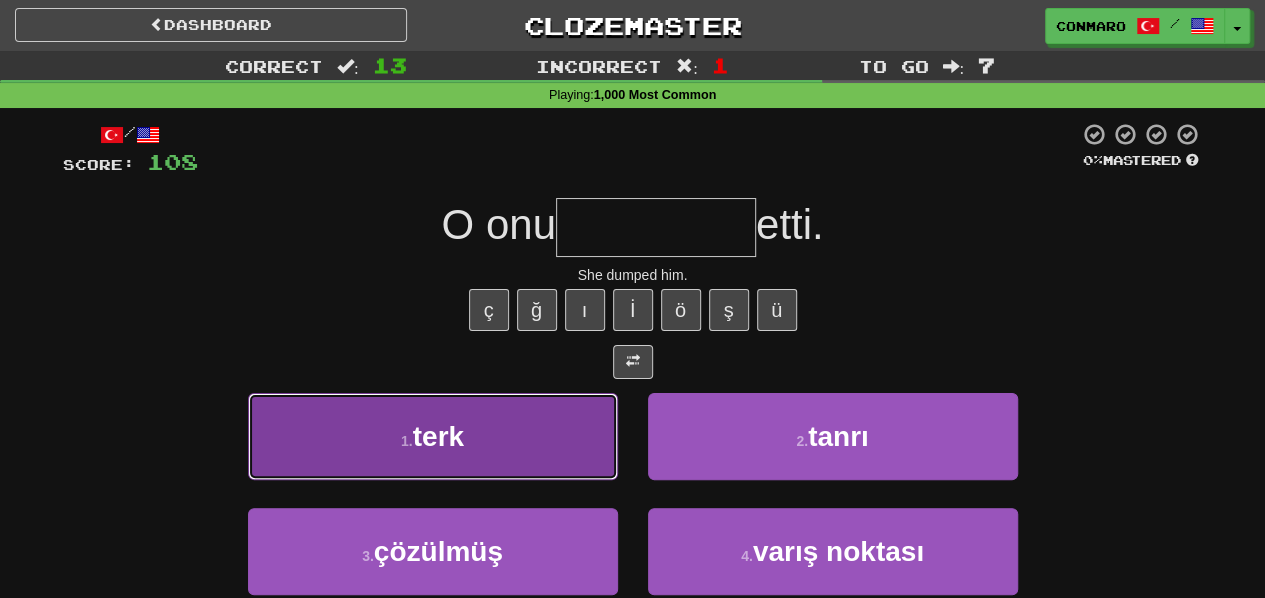 click on "1 .  terk" at bounding box center [433, 436] 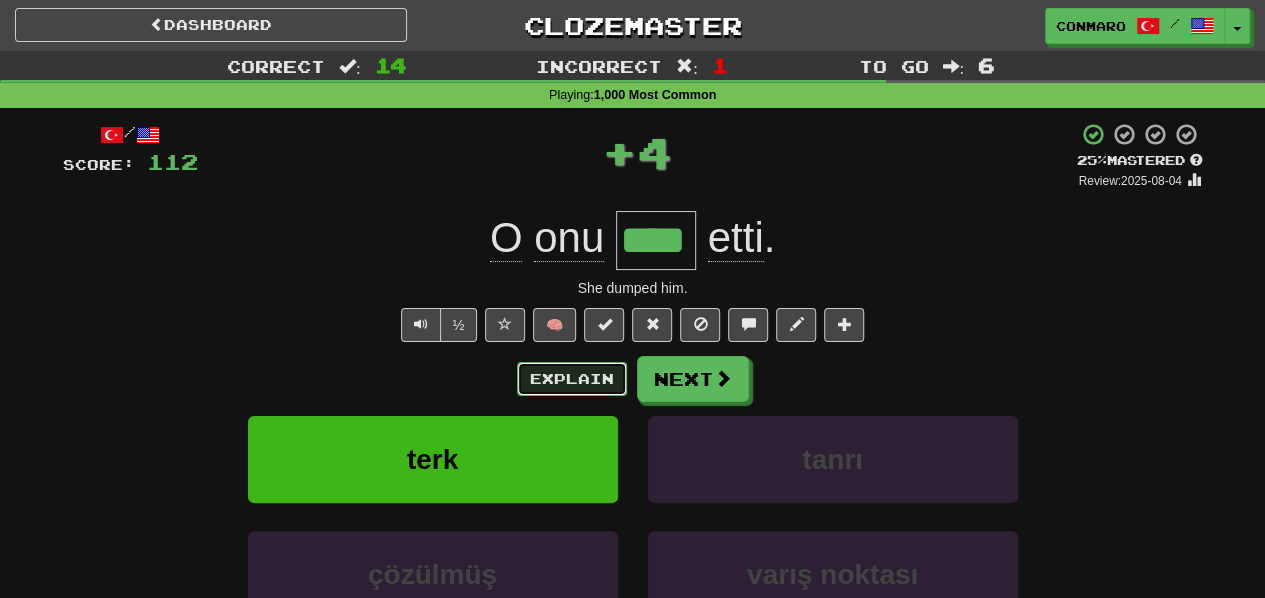 click on "Explain" at bounding box center (572, 379) 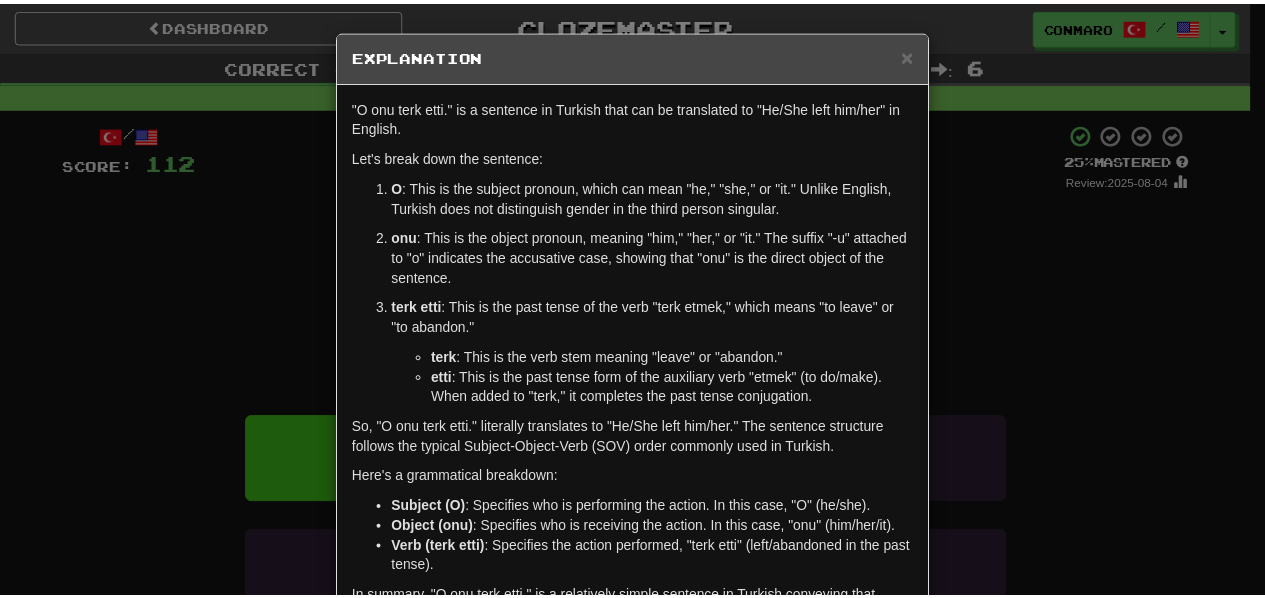 scroll, scrollTop: 148, scrollLeft: 0, axis: vertical 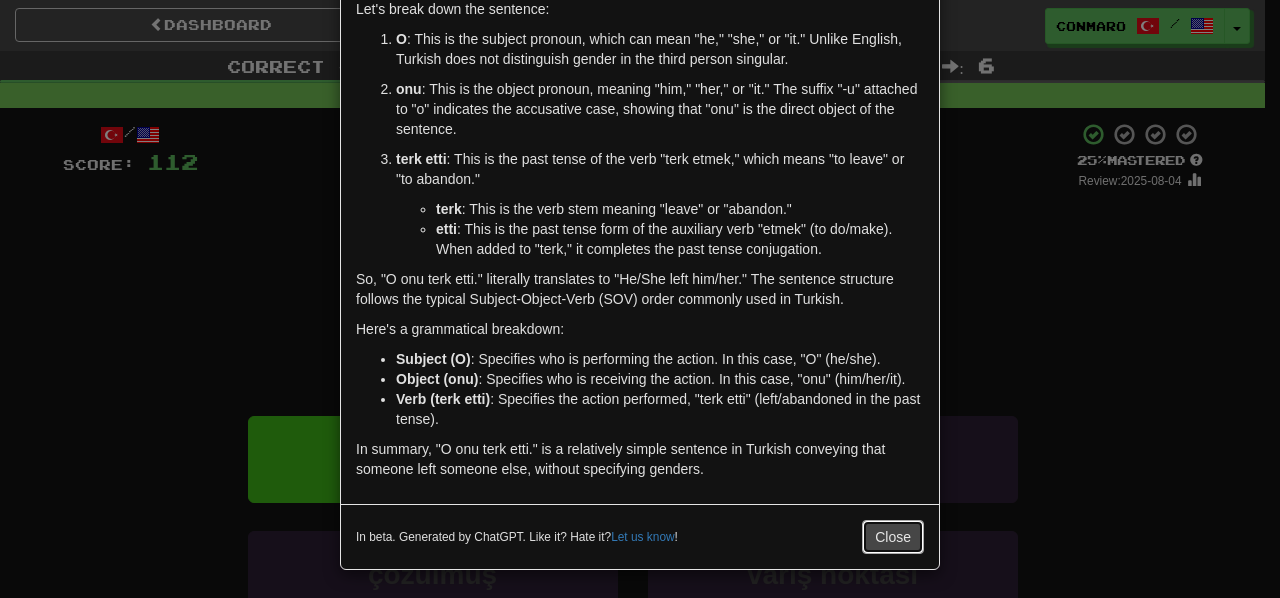 click on "Close" at bounding box center (893, 537) 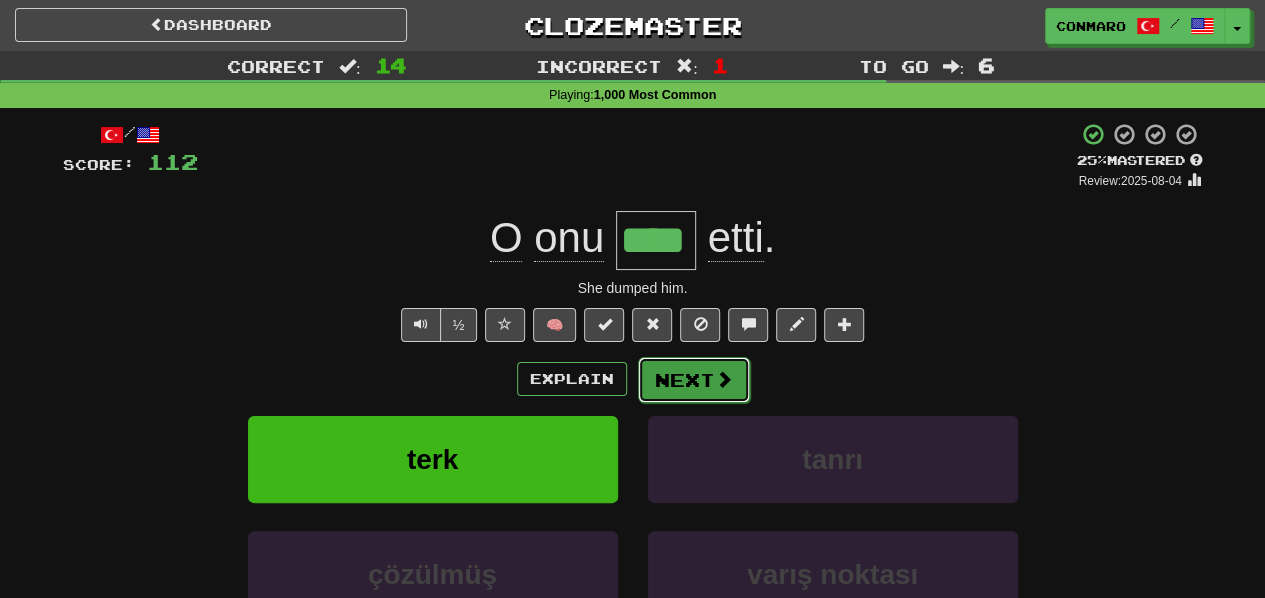 click at bounding box center (724, 379) 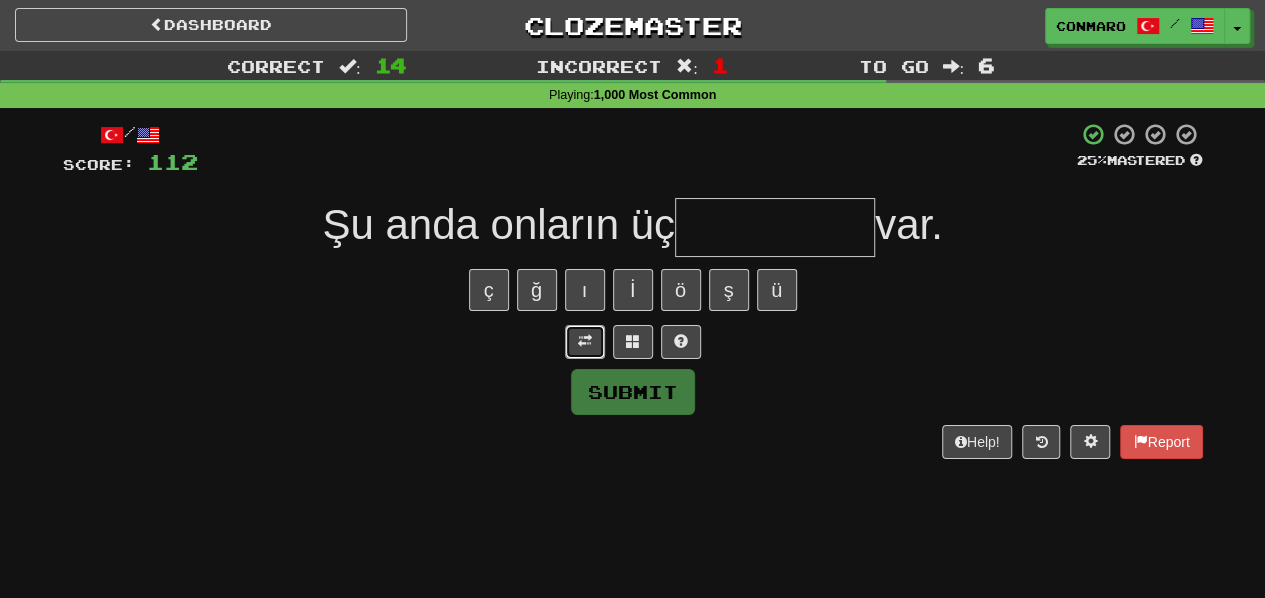 click at bounding box center (585, 341) 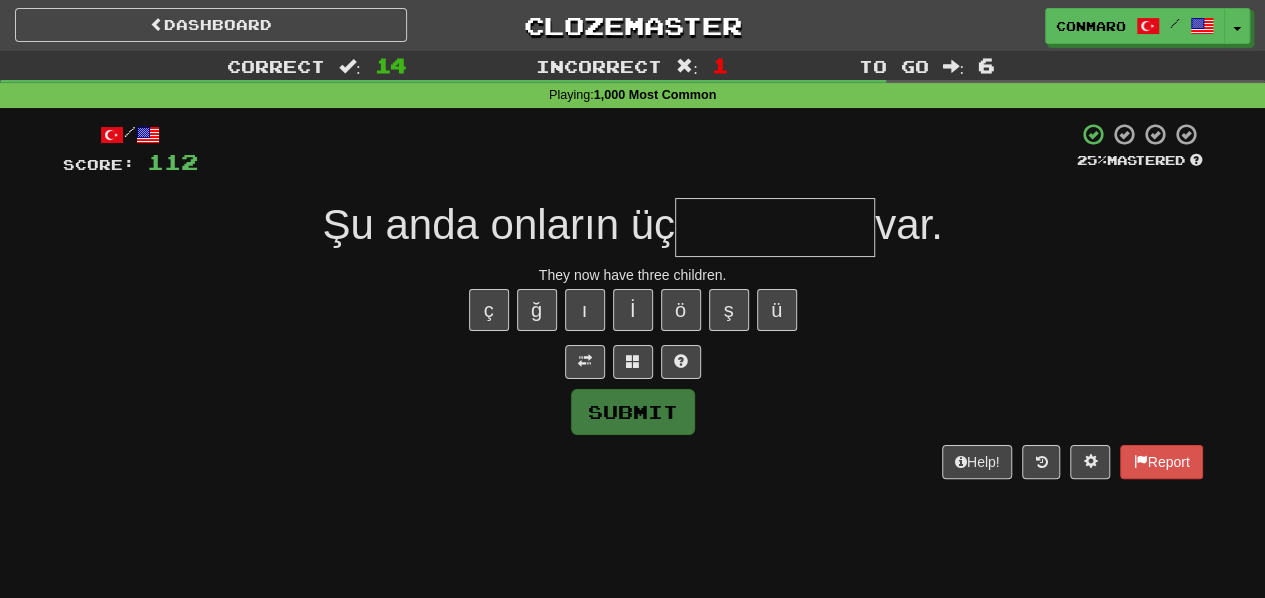 click at bounding box center [775, 227] 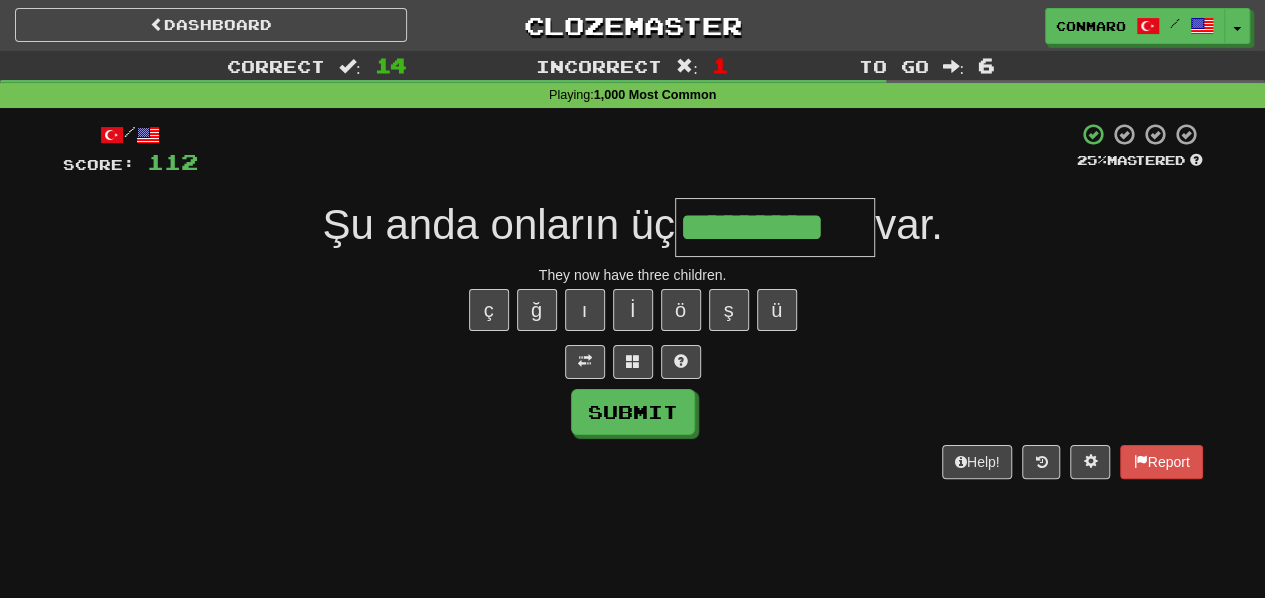 type on "*********" 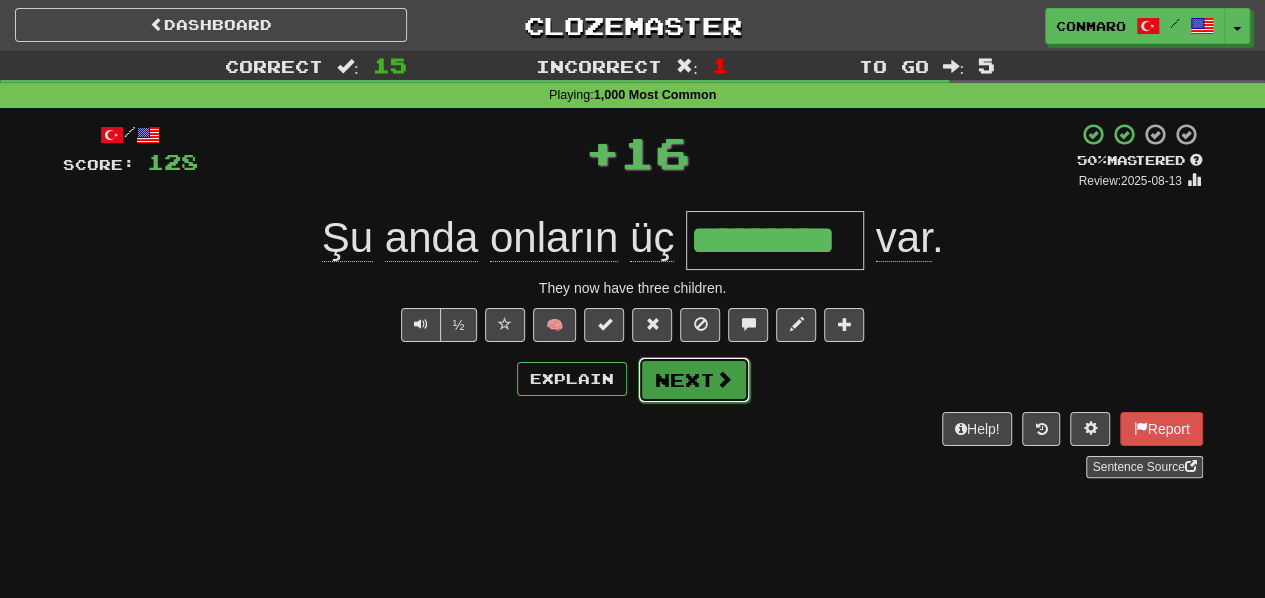 click at bounding box center (724, 379) 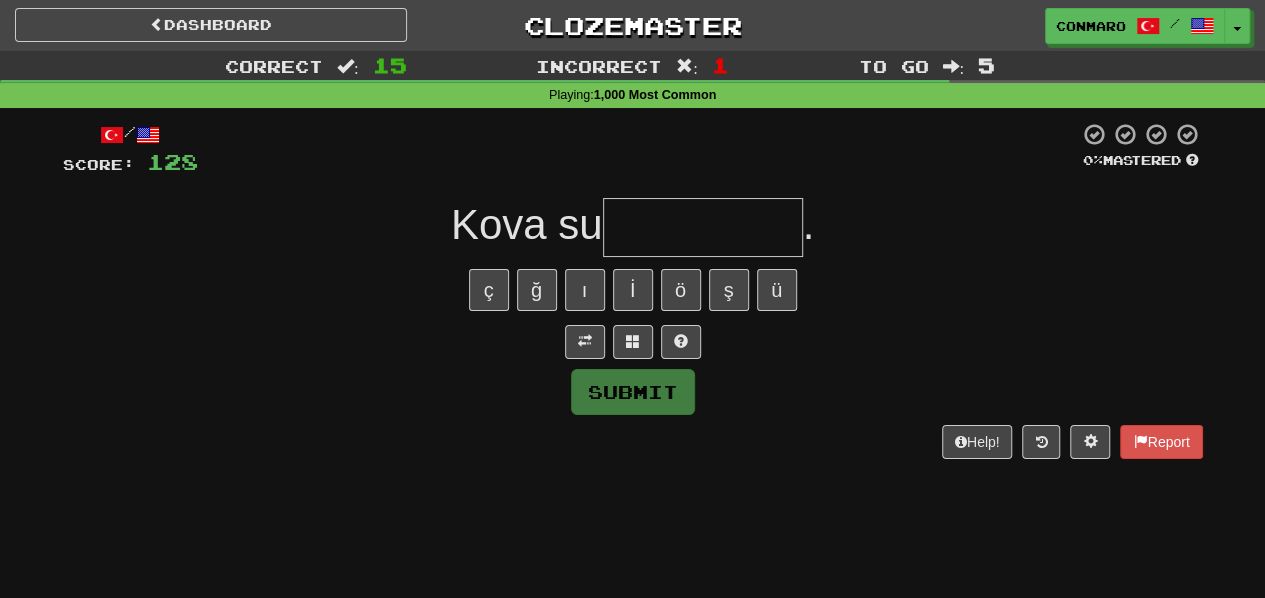 click at bounding box center (633, 342) 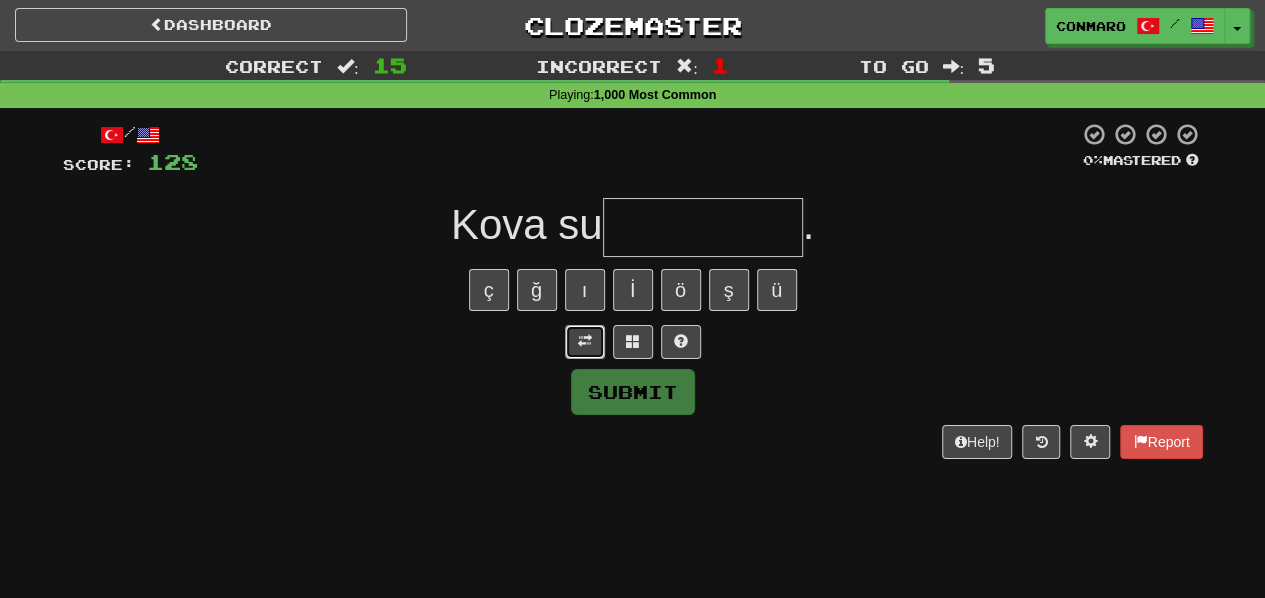 click at bounding box center [585, 341] 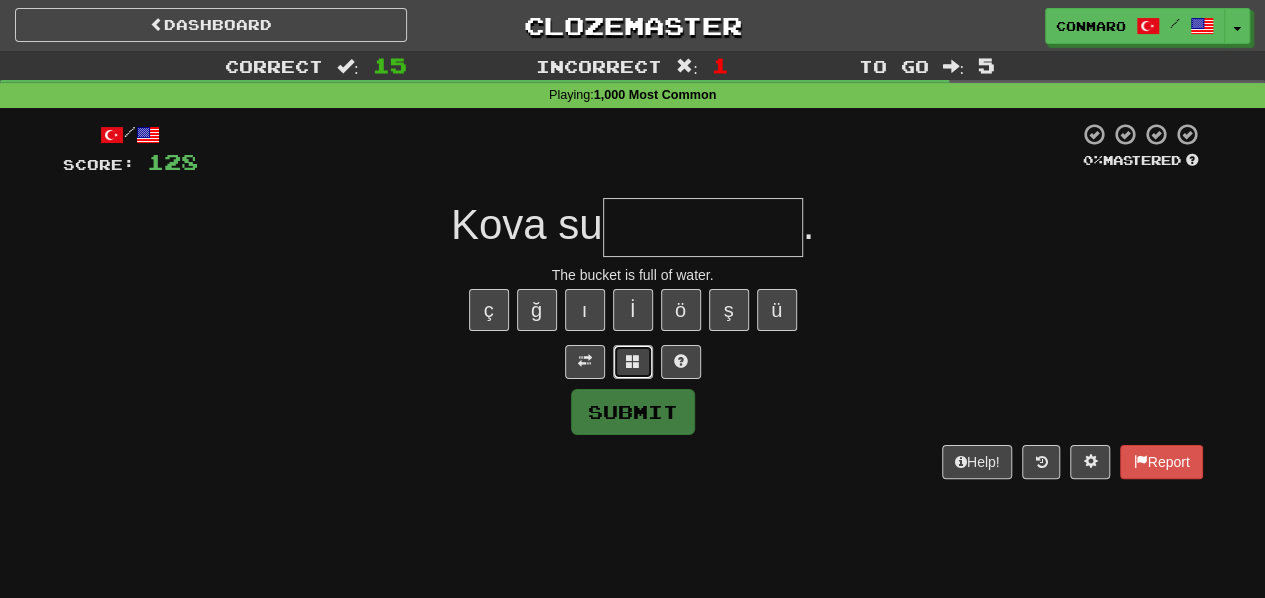 click at bounding box center (633, 361) 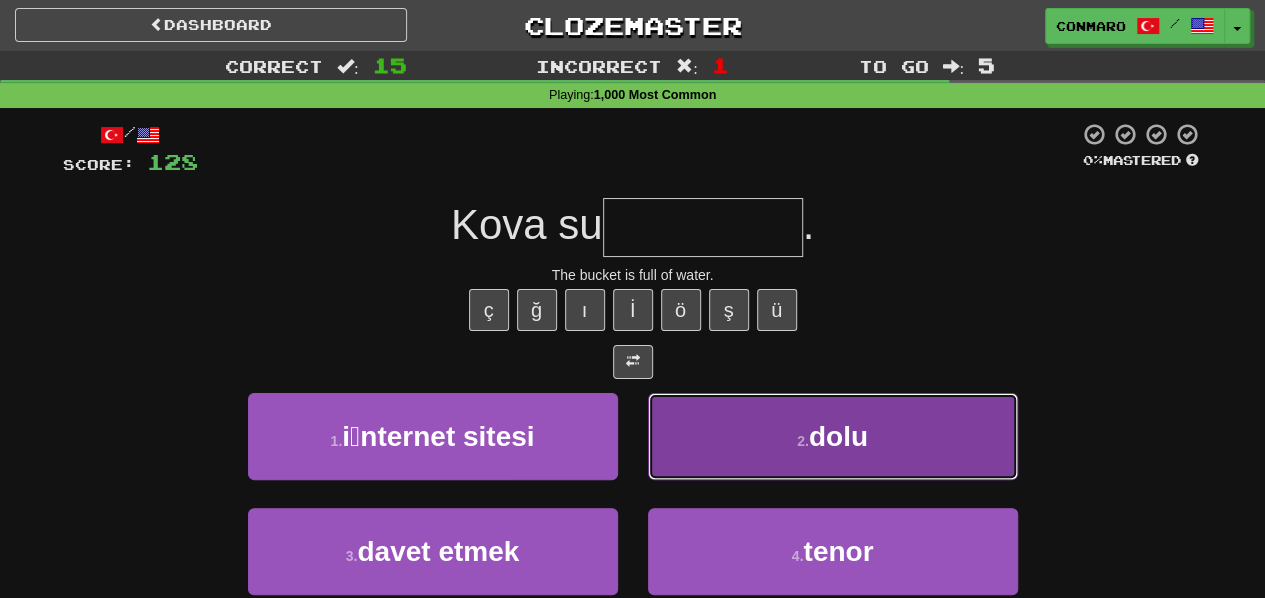 click on "2 .  dolu" at bounding box center [833, 436] 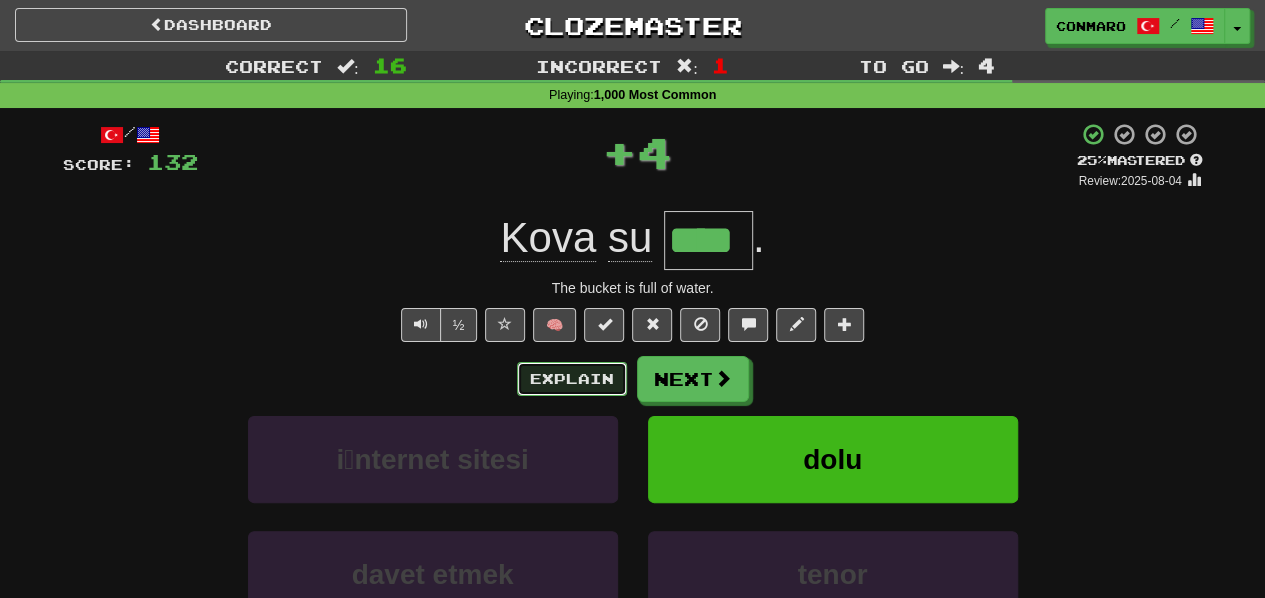 click on "Explain" at bounding box center (572, 379) 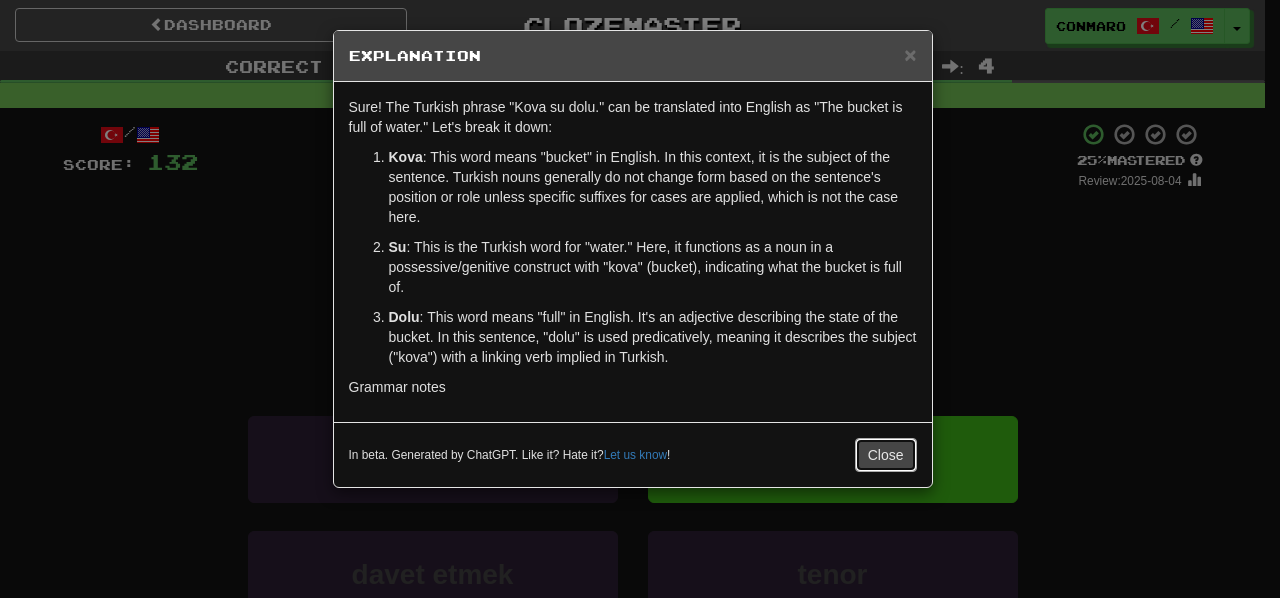 click on "Close" at bounding box center (886, 455) 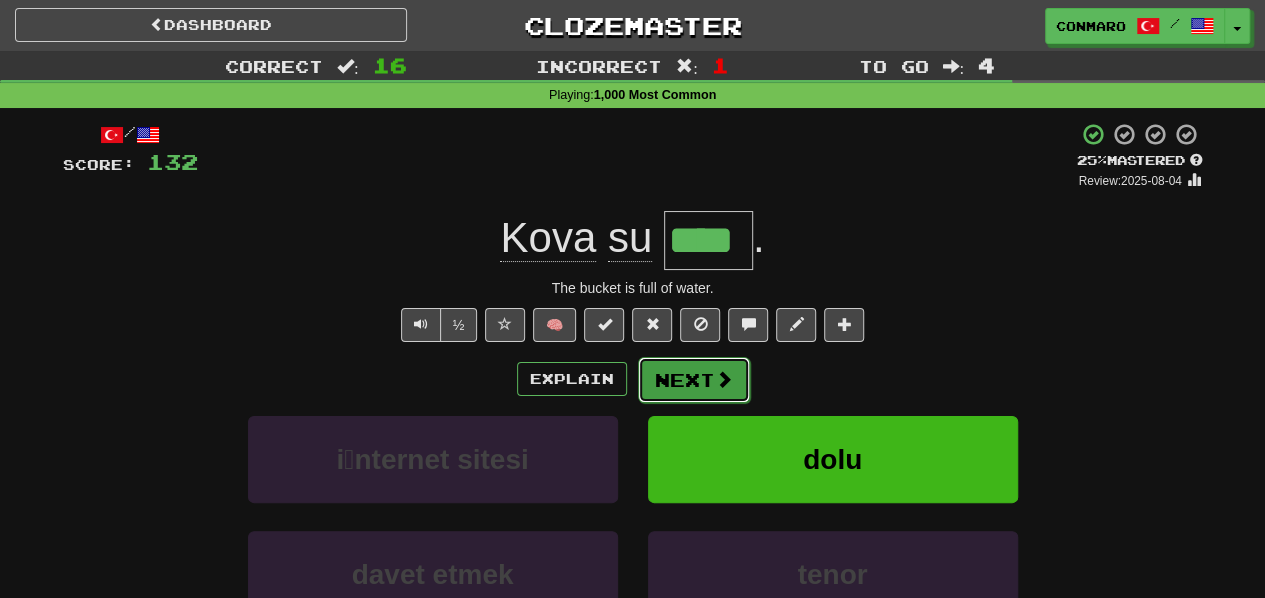 click on "Next" at bounding box center (694, 380) 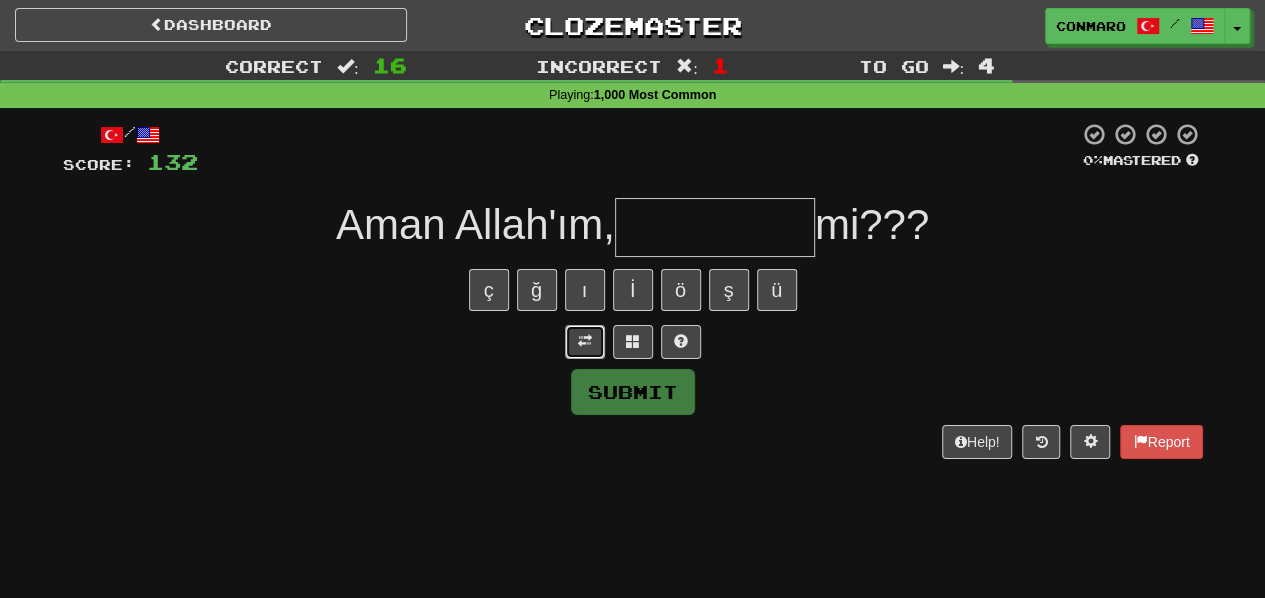 click at bounding box center [585, 342] 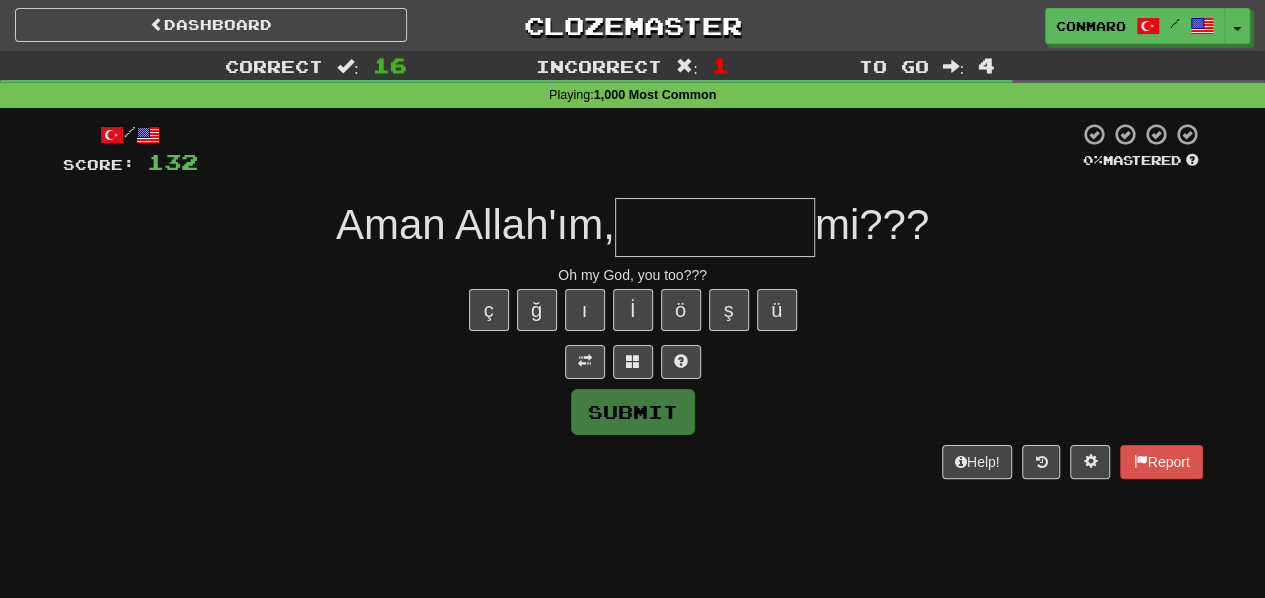 click at bounding box center (715, 227) 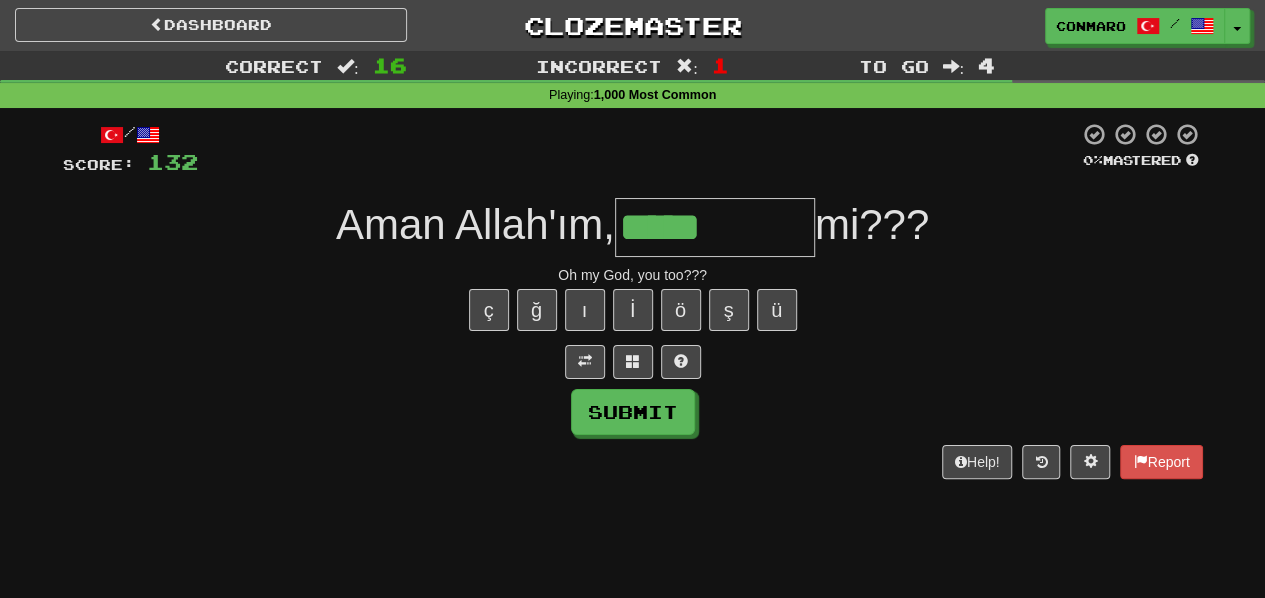 type on "*****" 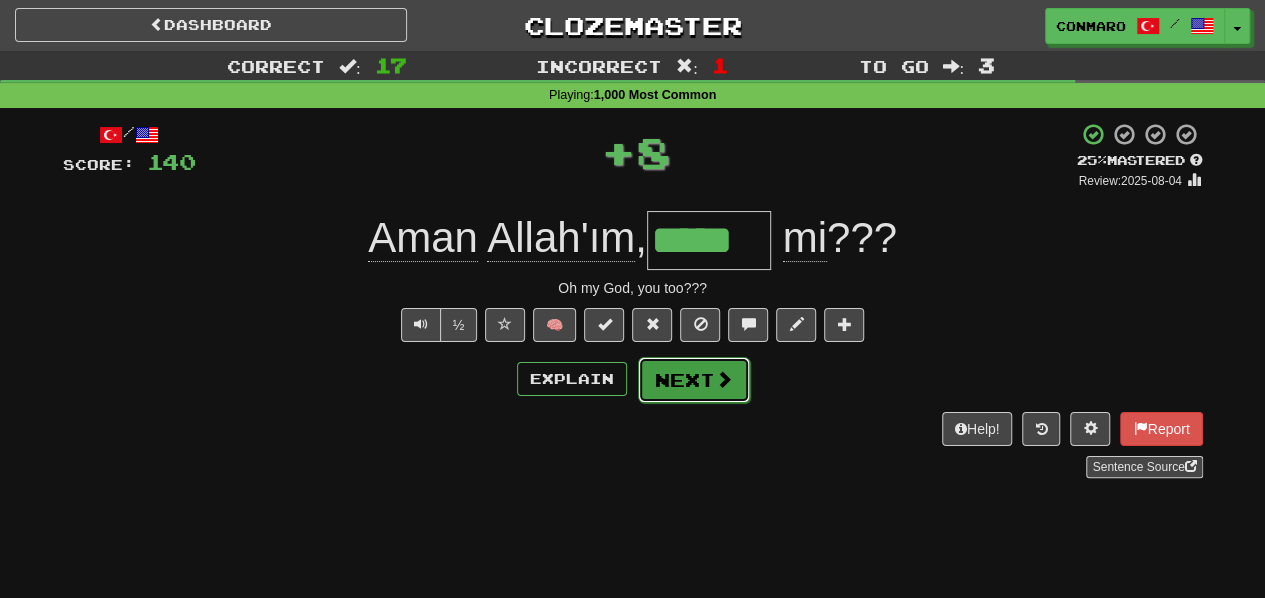 click on "Next" at bounding box center [694, 380] 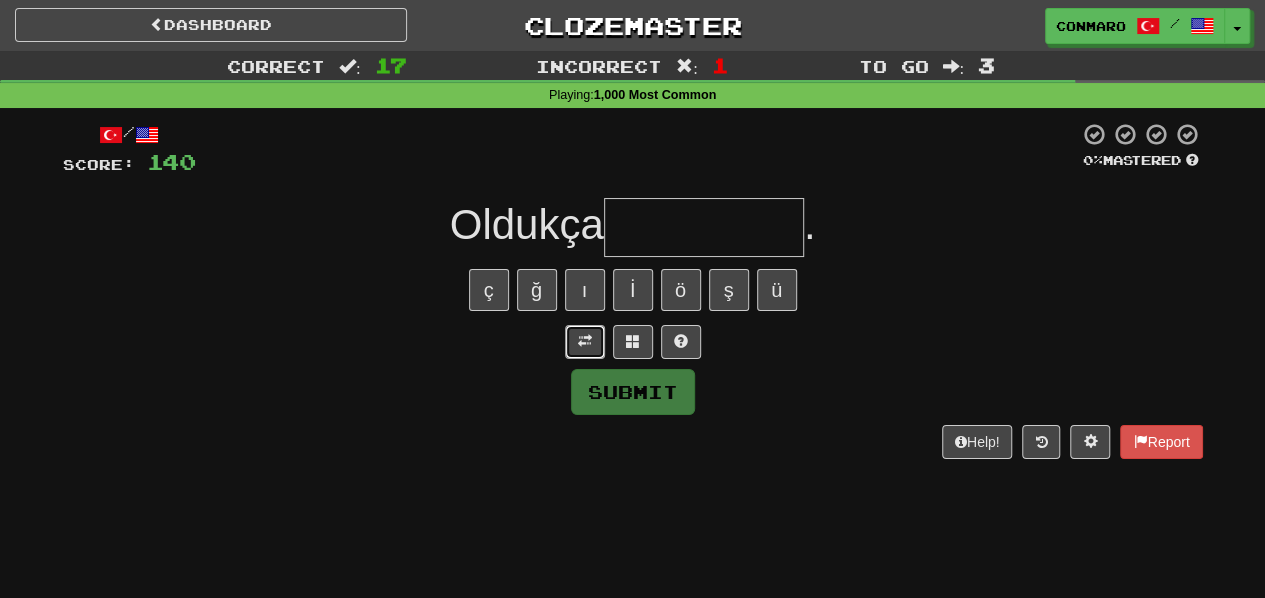 click at bounding box center [585, 341] 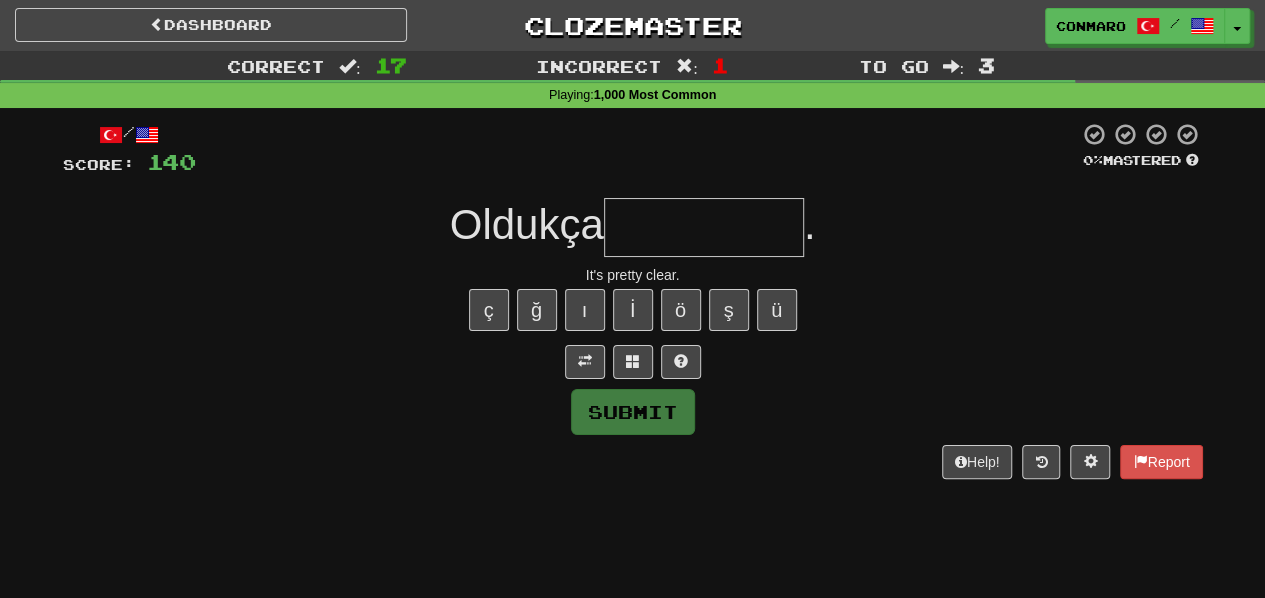 click at bounding box center [704, 227] 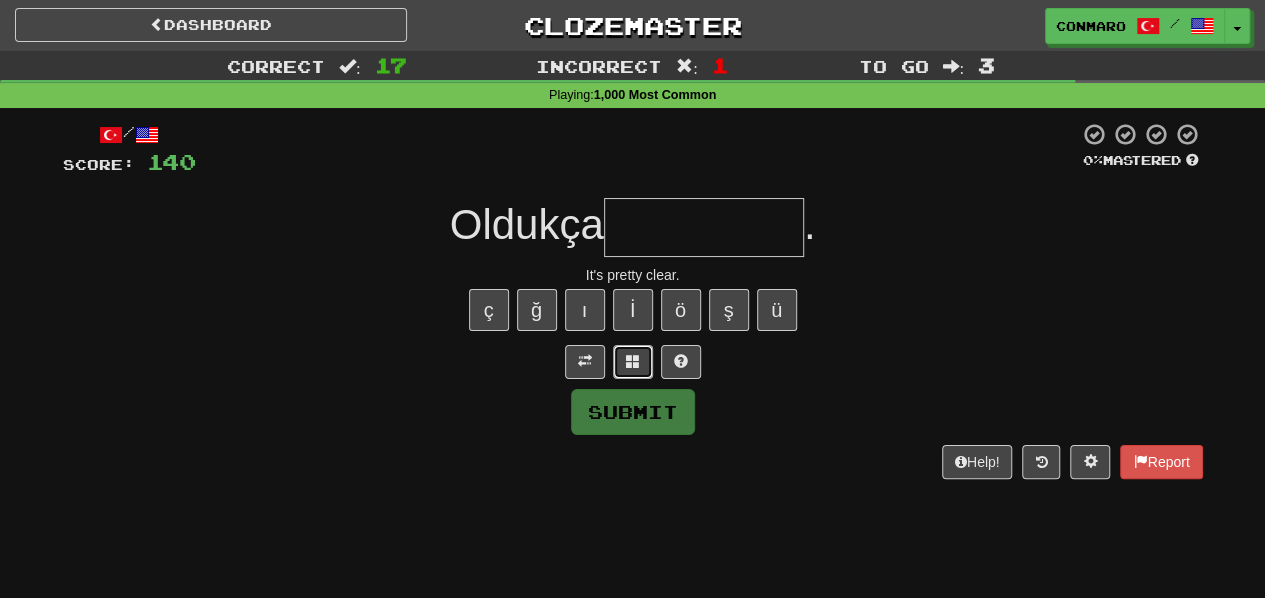 click at bounding box center (633, 362) 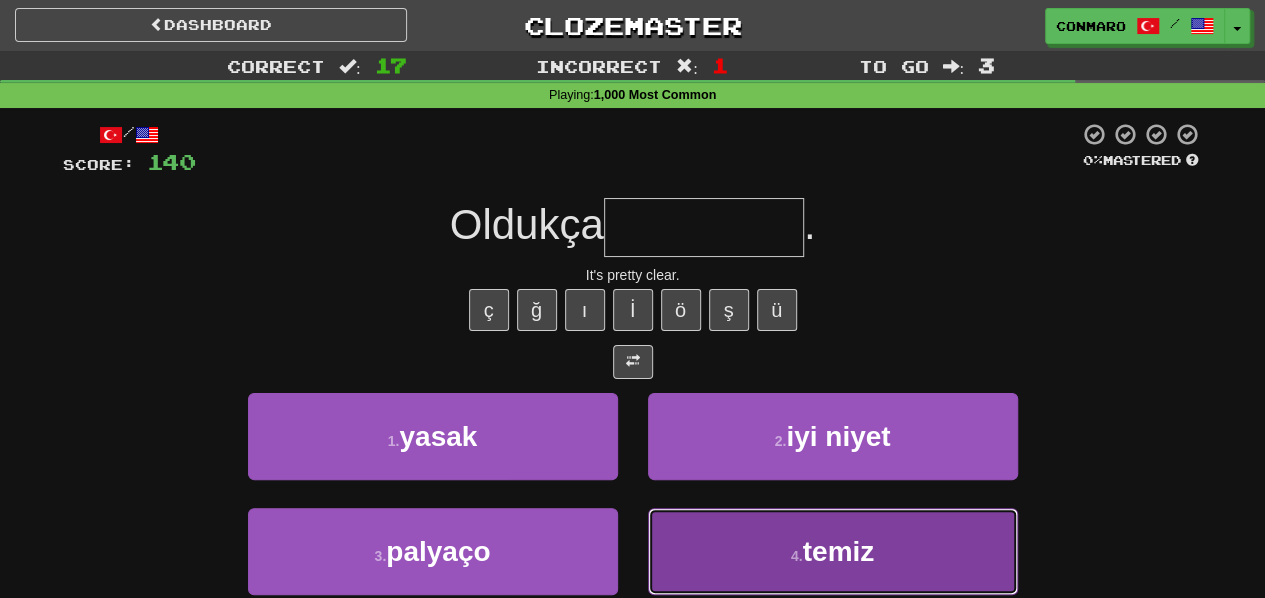 click on "4 .  temiz" at bounding box center [833, 551] 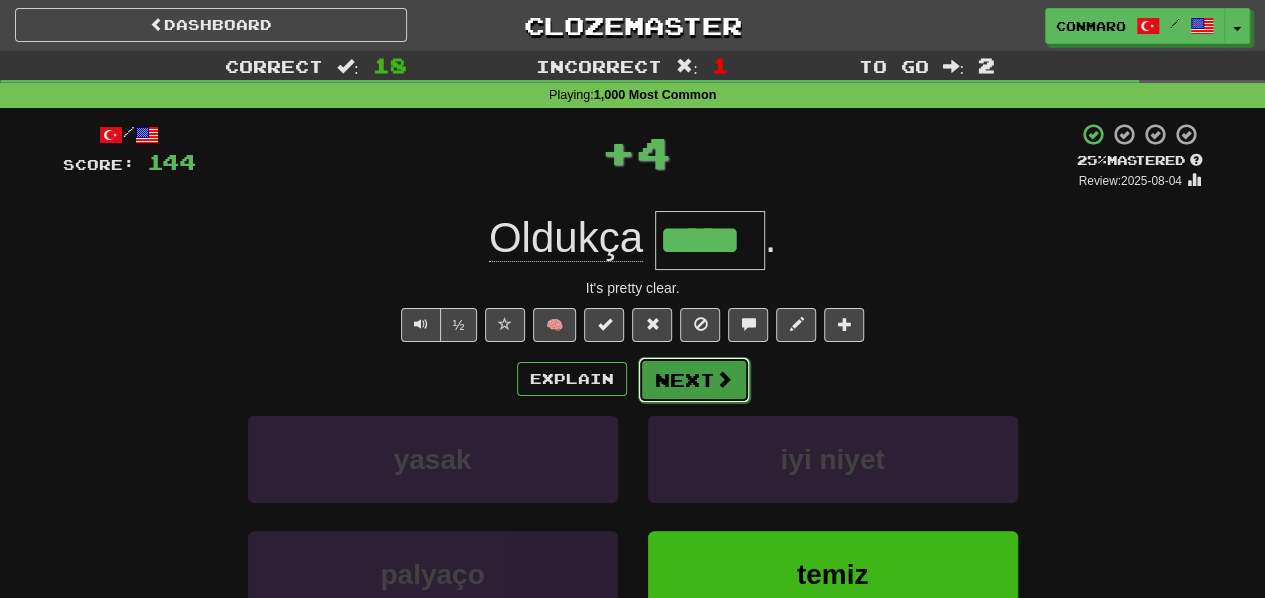 click on "Next" at bounding box center (694, 380) 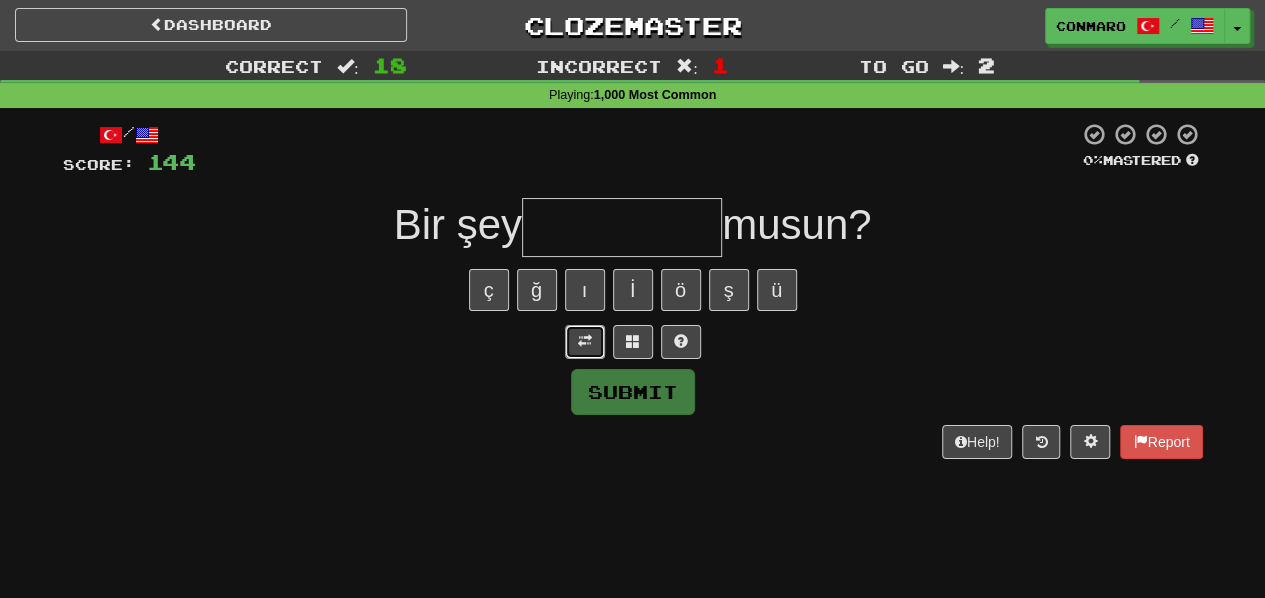 click at bounding box center [585, 341] 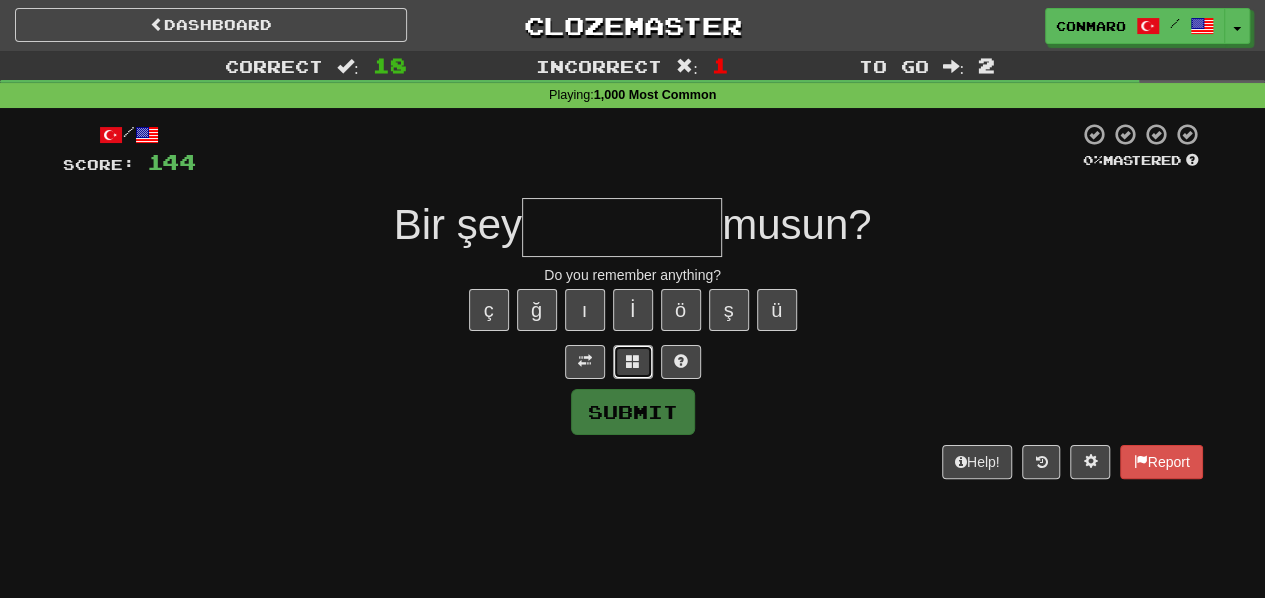 click at bounding box center (633, 362) 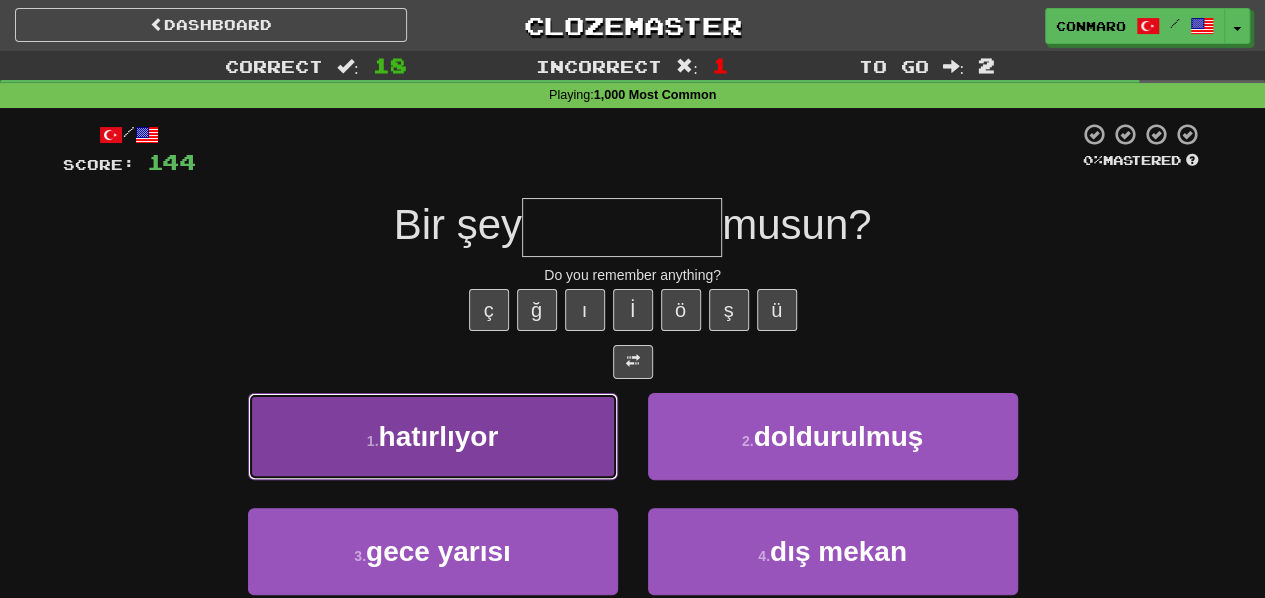 click on "1 .  hatırlıyor" at bounding box center [433, 436] 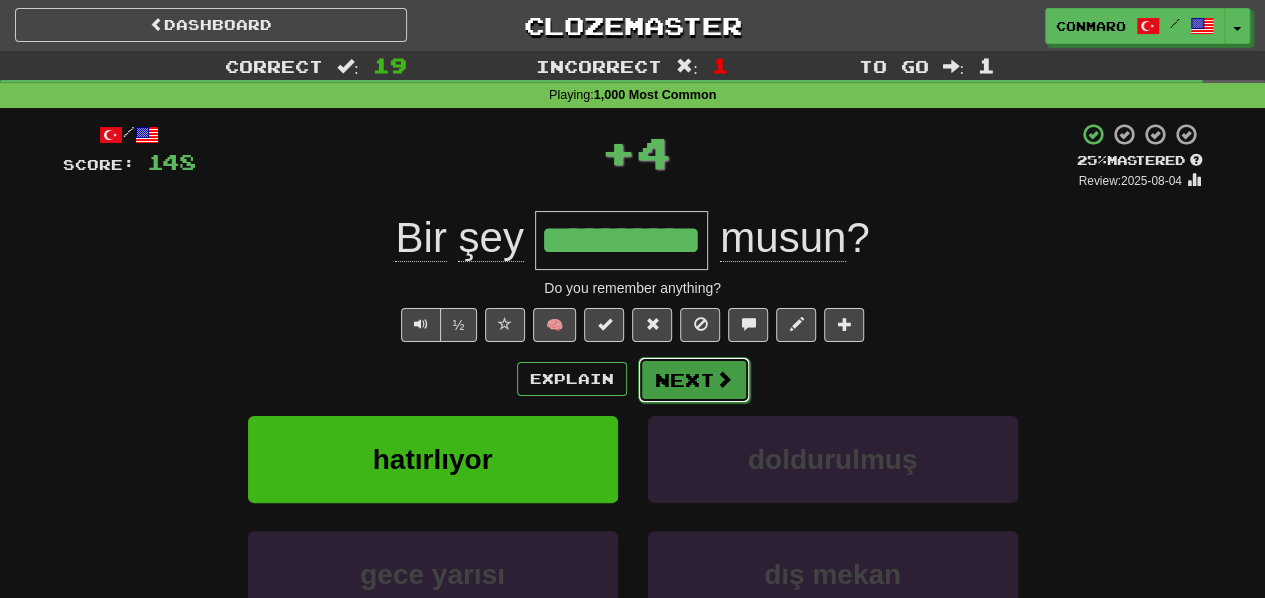 click on "Next" at bounding box center [694, 380] 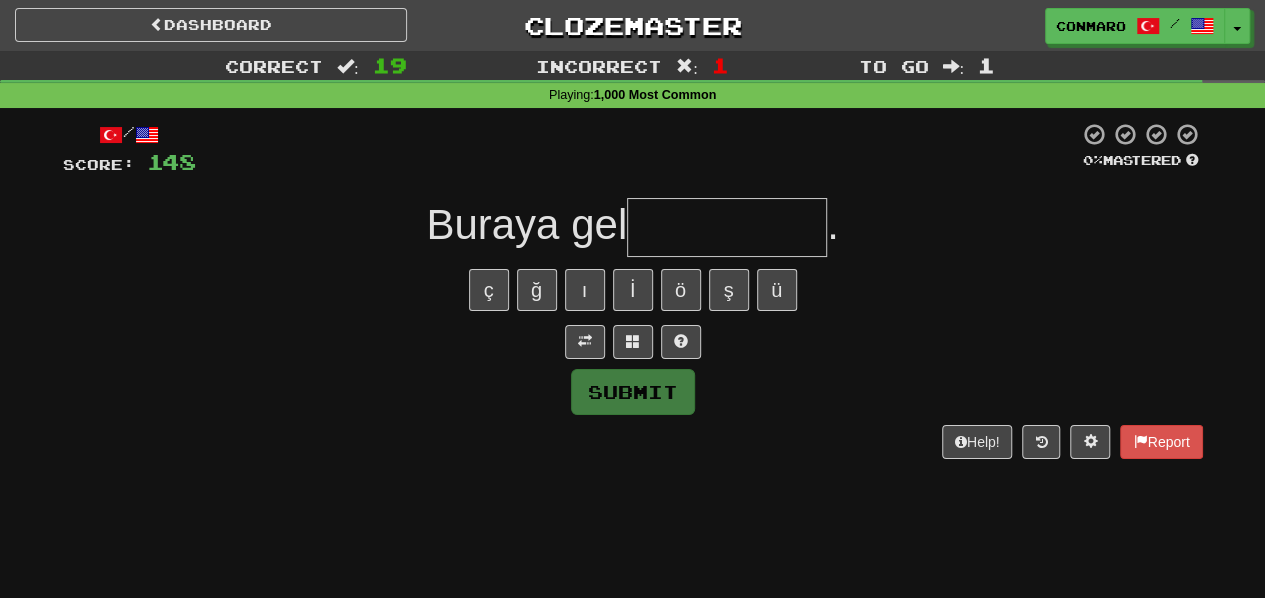 click at bounding box center [727, 227] 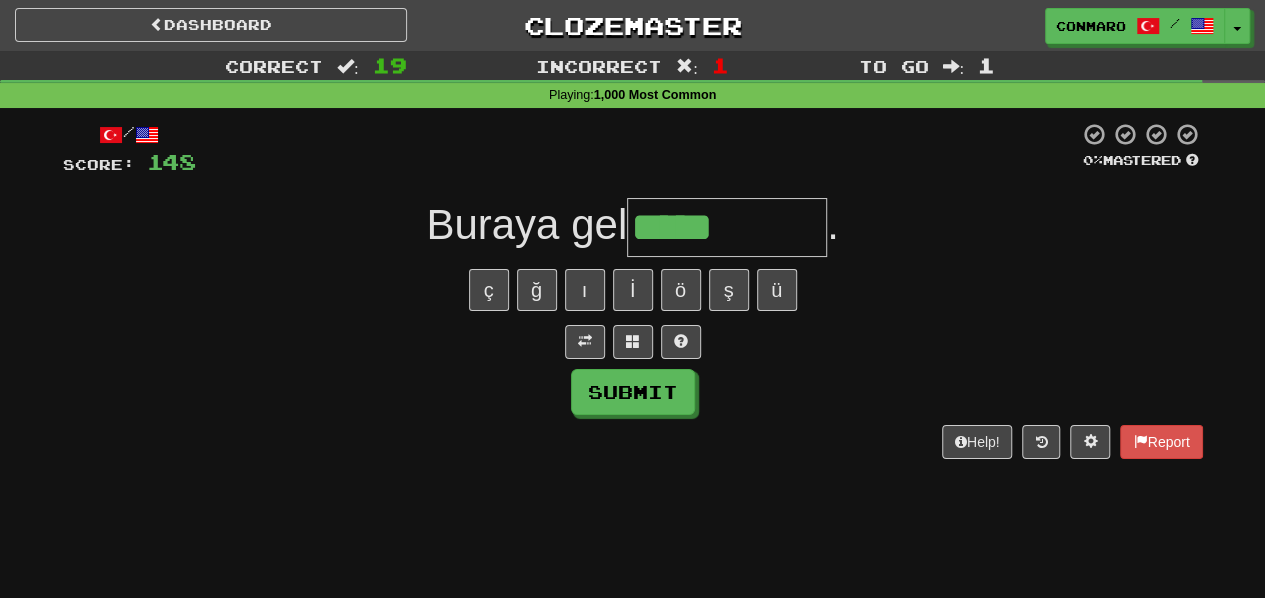 type on "*****" 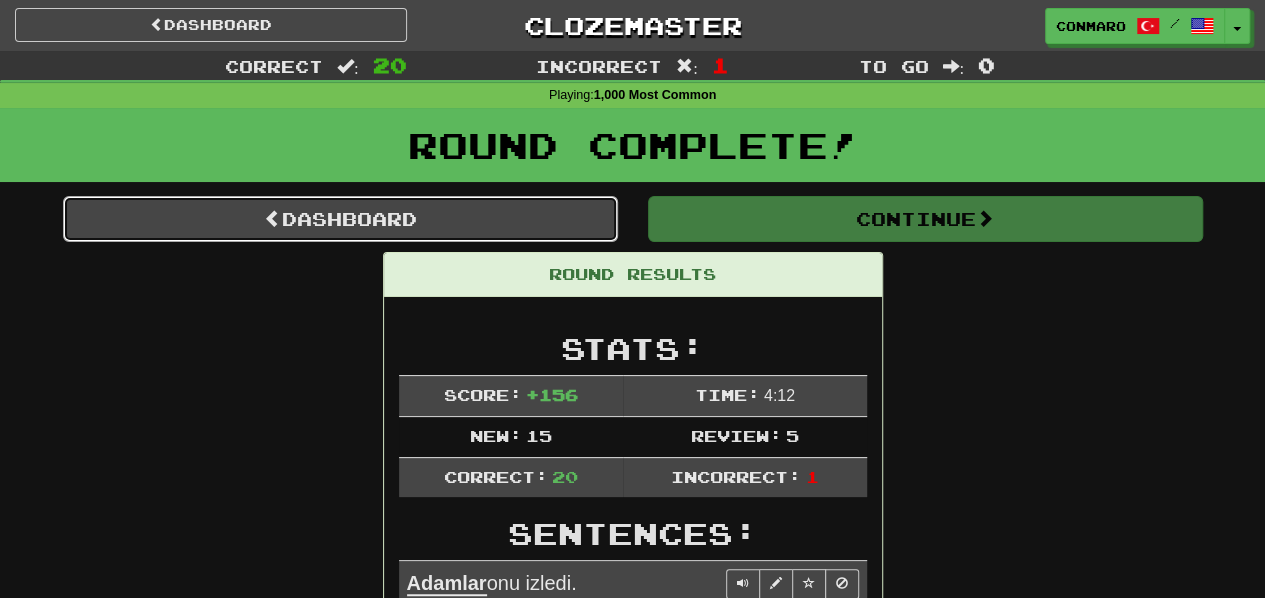 click on "Dashboard" at bounding box center [340, 219] 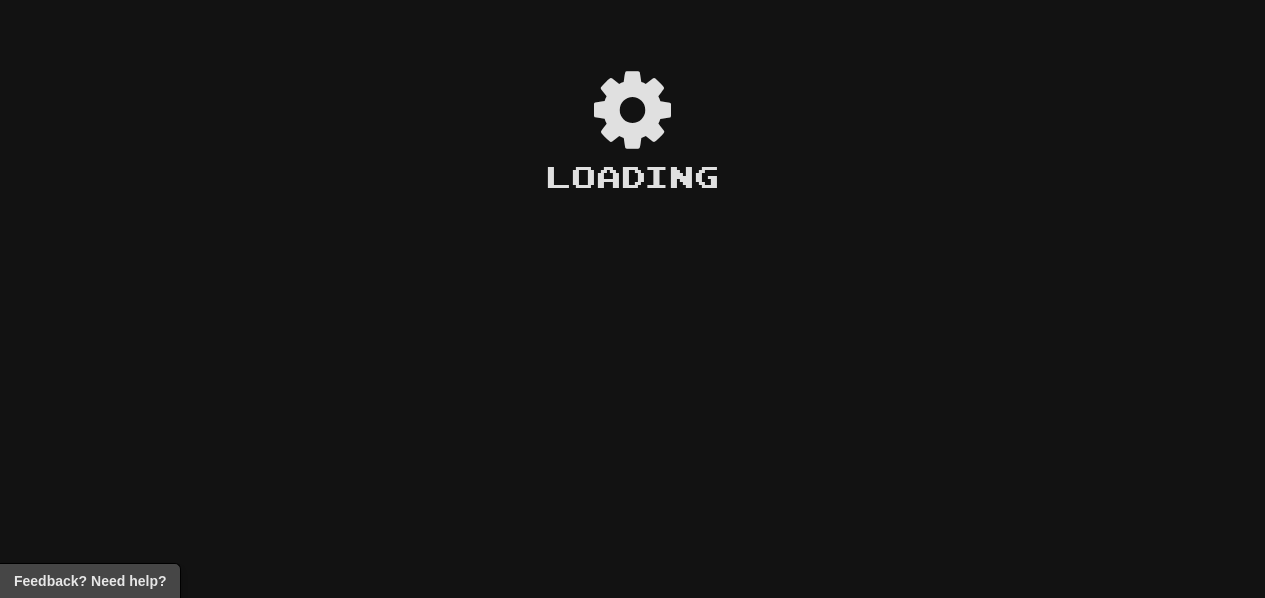 scroll, scrollTop: 0, scrollLeft: 0, axis: both 